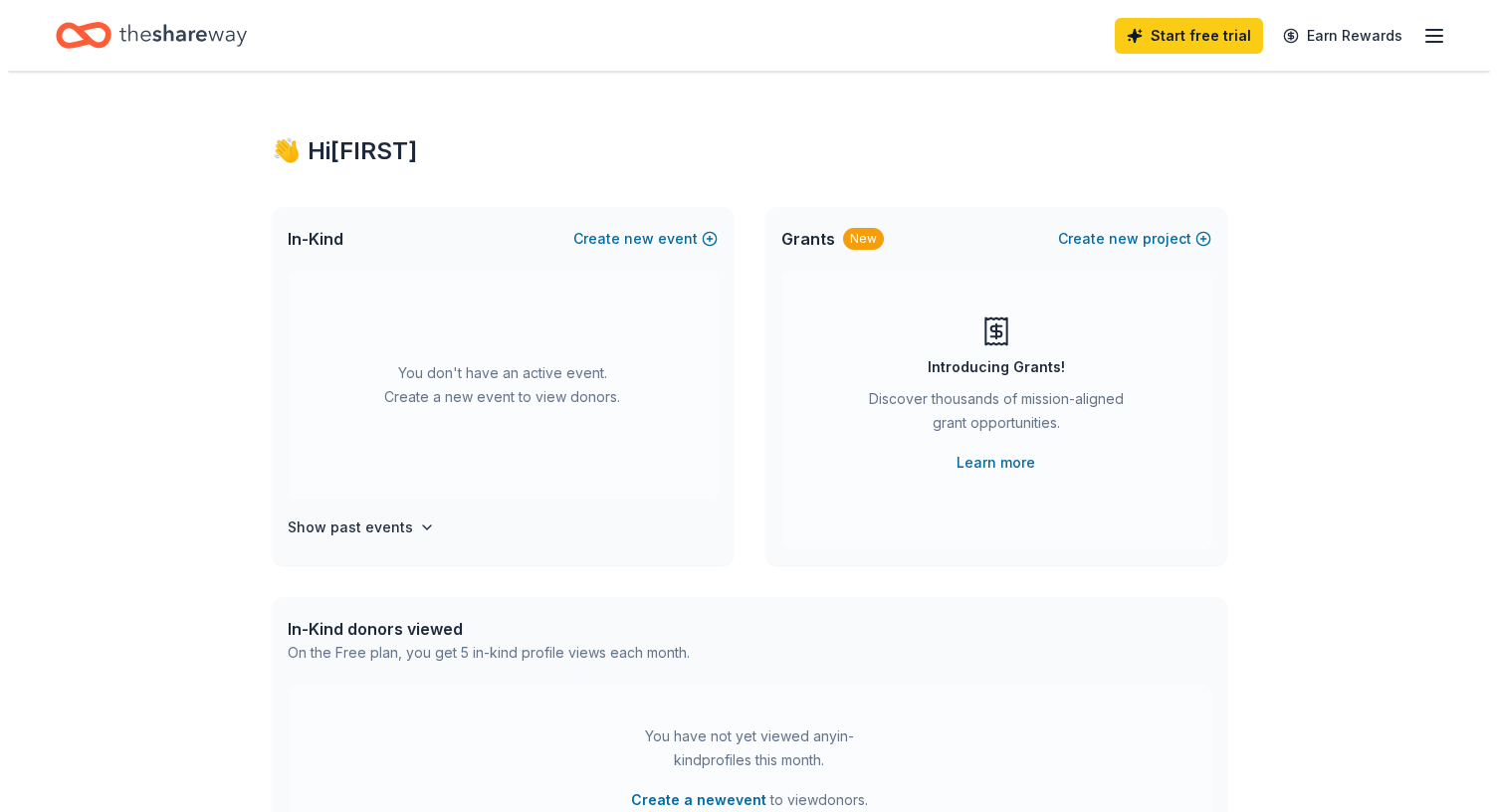 scroll, scrollTop: 0, scrollLeft: 0, axis: both 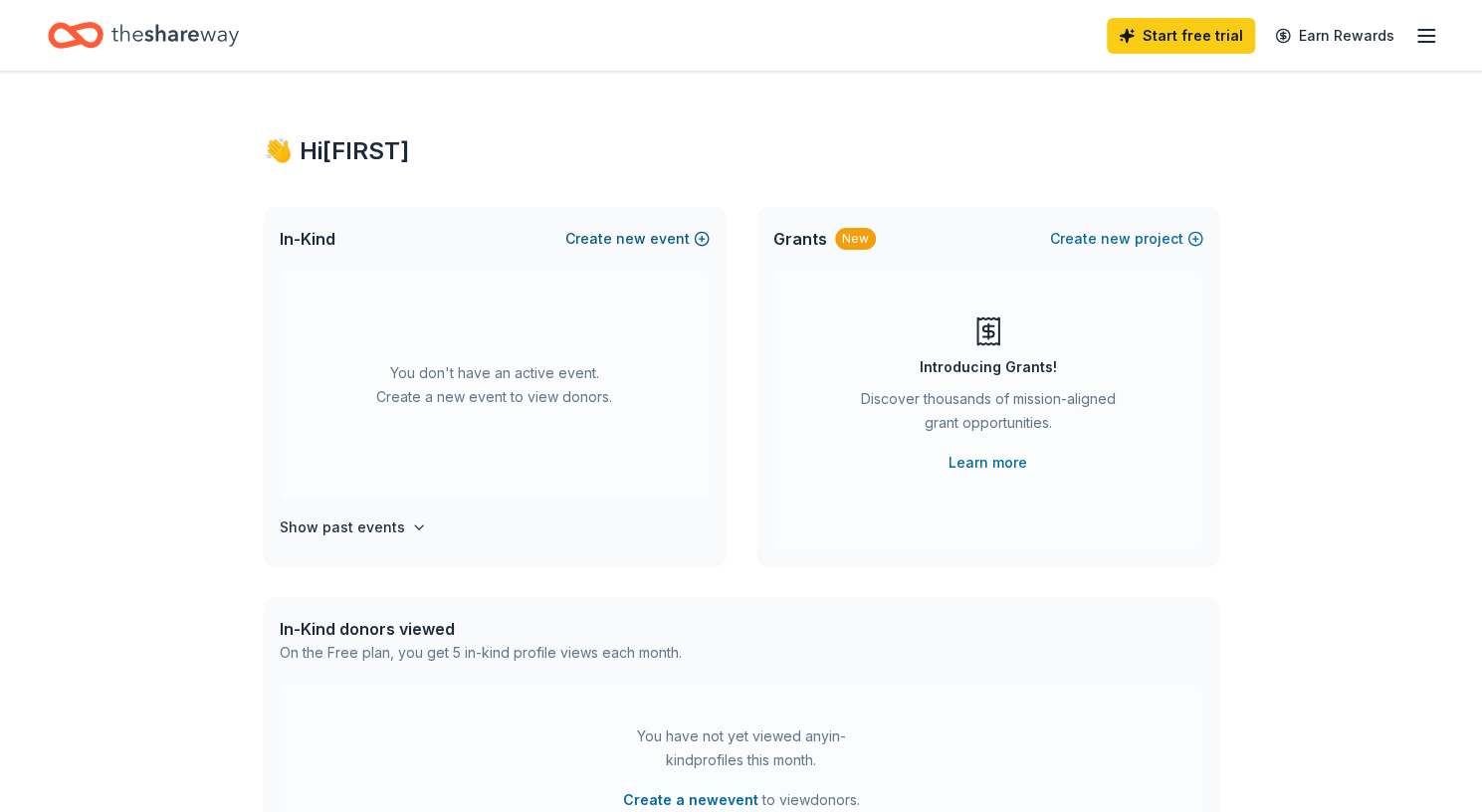 click on "new" at bounding box center [631, 239] 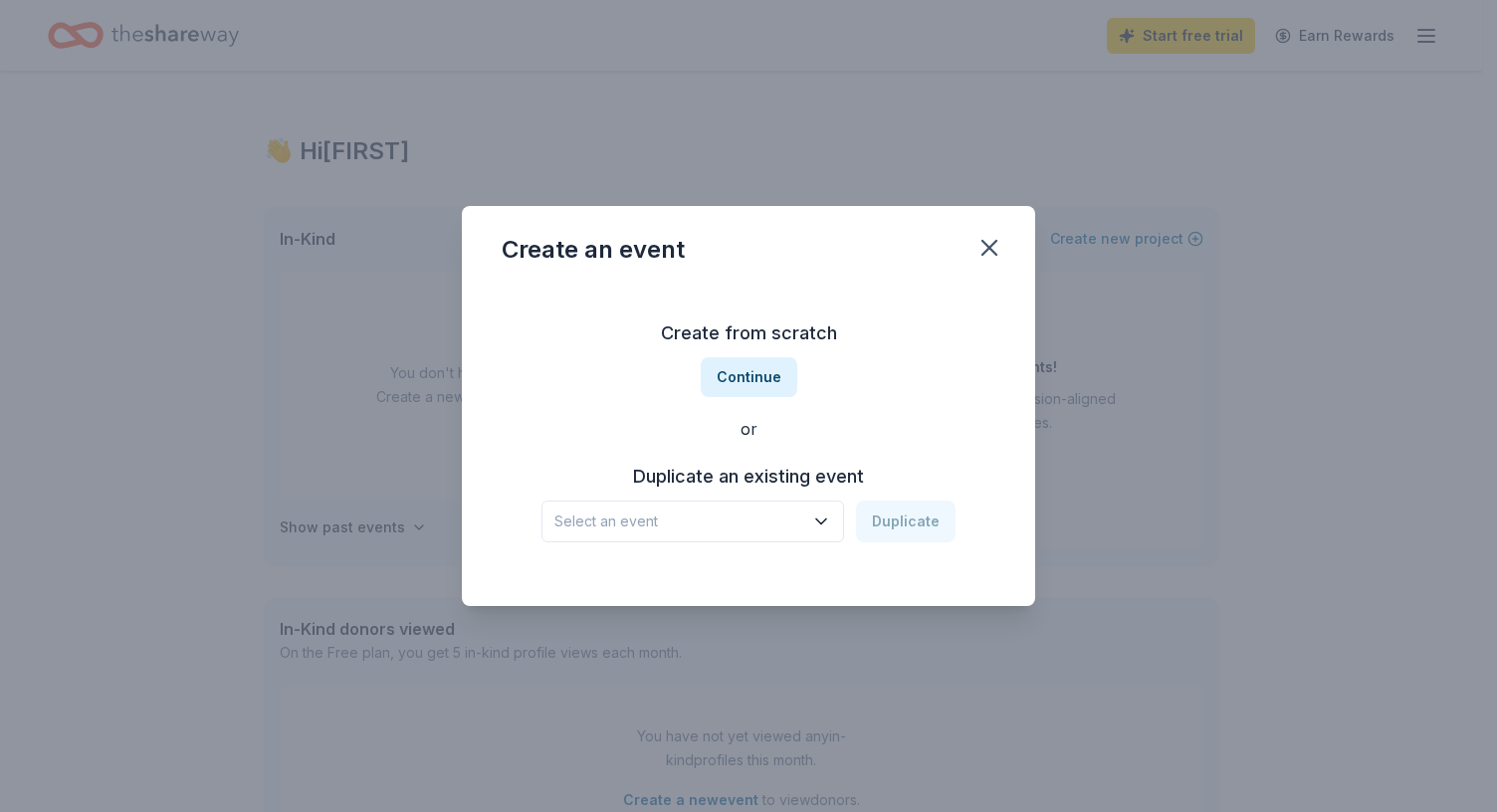 click on "Select an event" at bounding box center [679, 521] 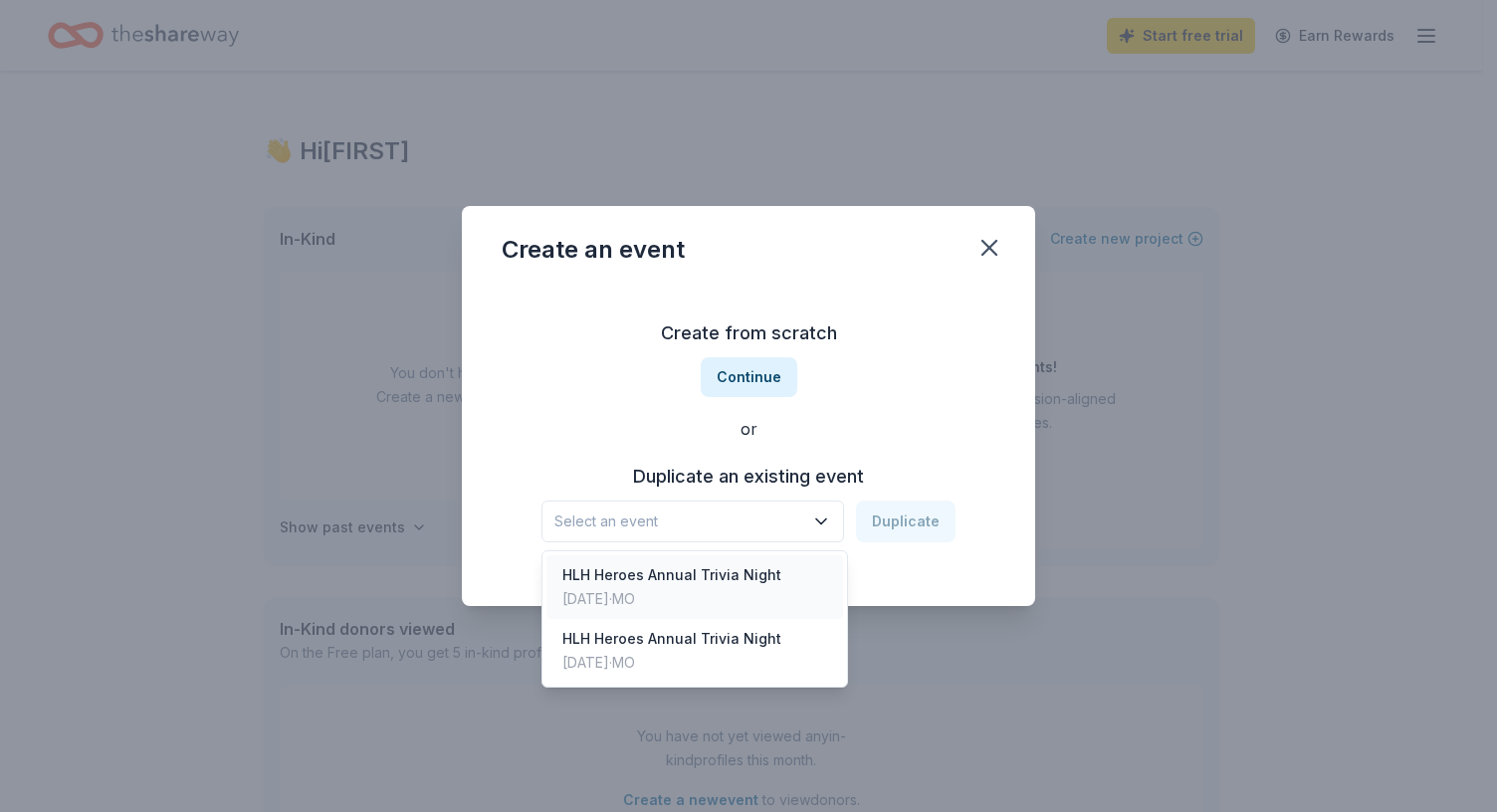 click on "HLH Heroes Annual Trivia Night" at bounding box center (672, 575) 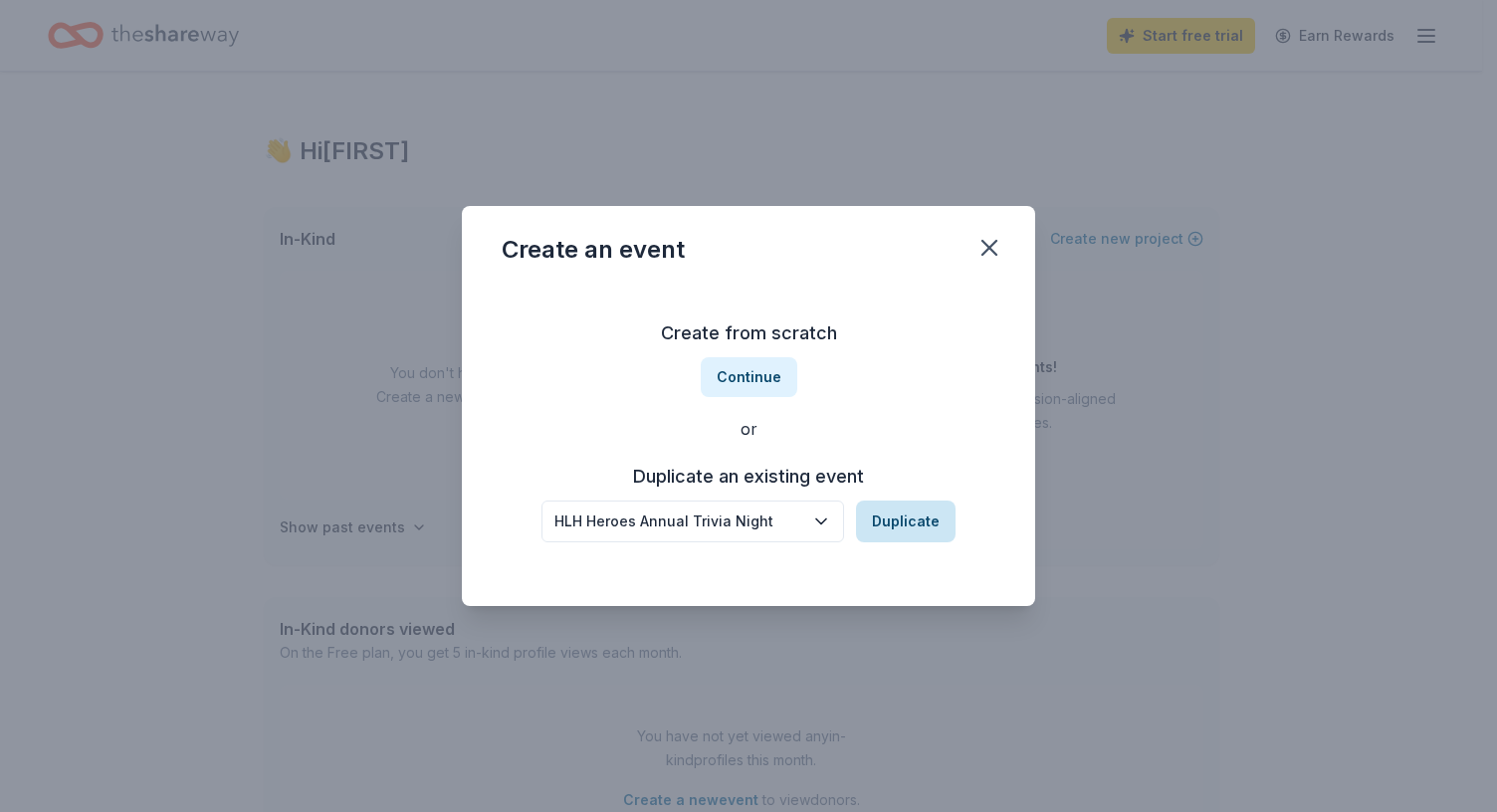 click on "Duplicate" at bounding box center (906, 521) 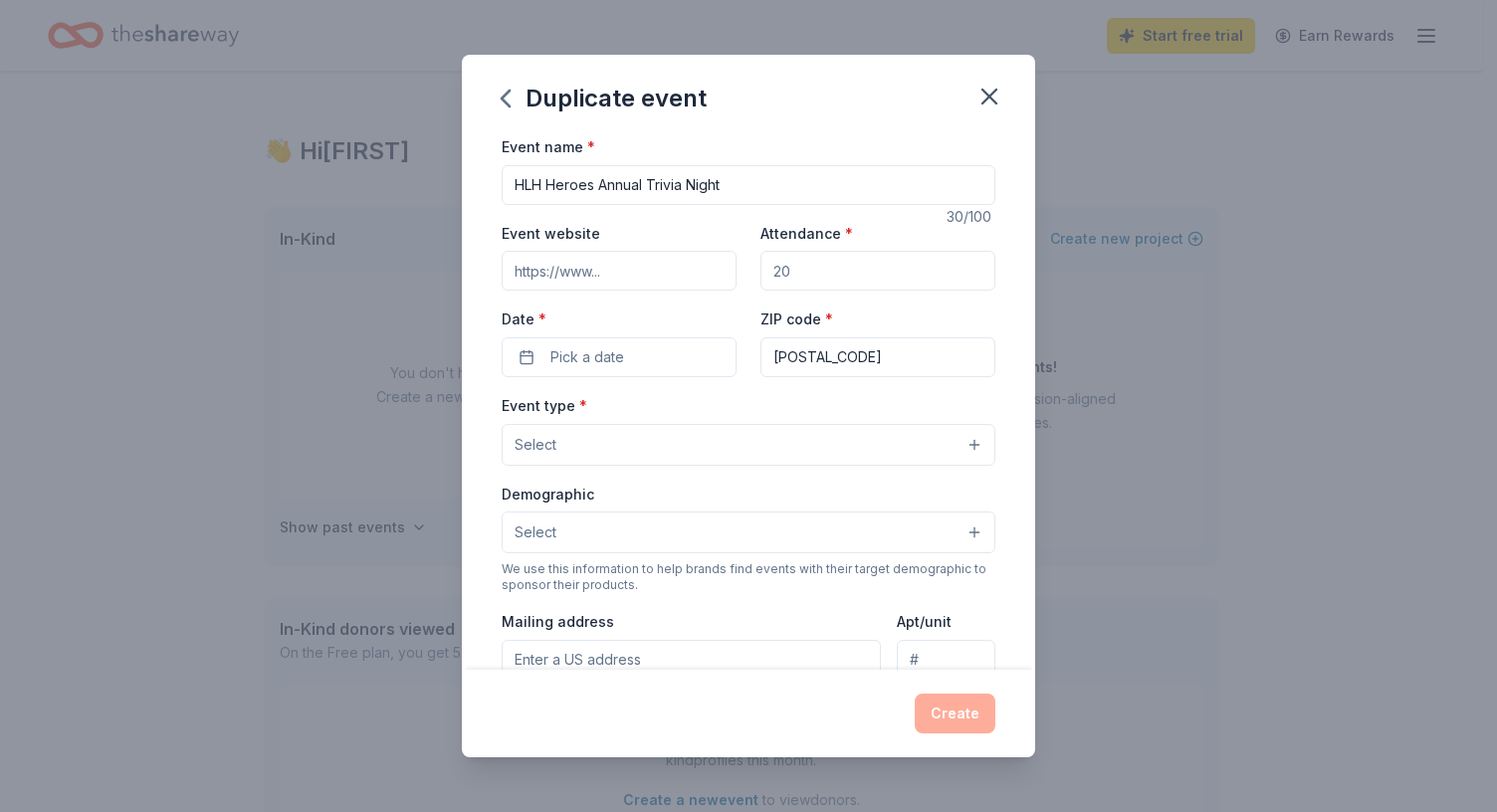 click on "Event website" at bounding box center [619, 271] 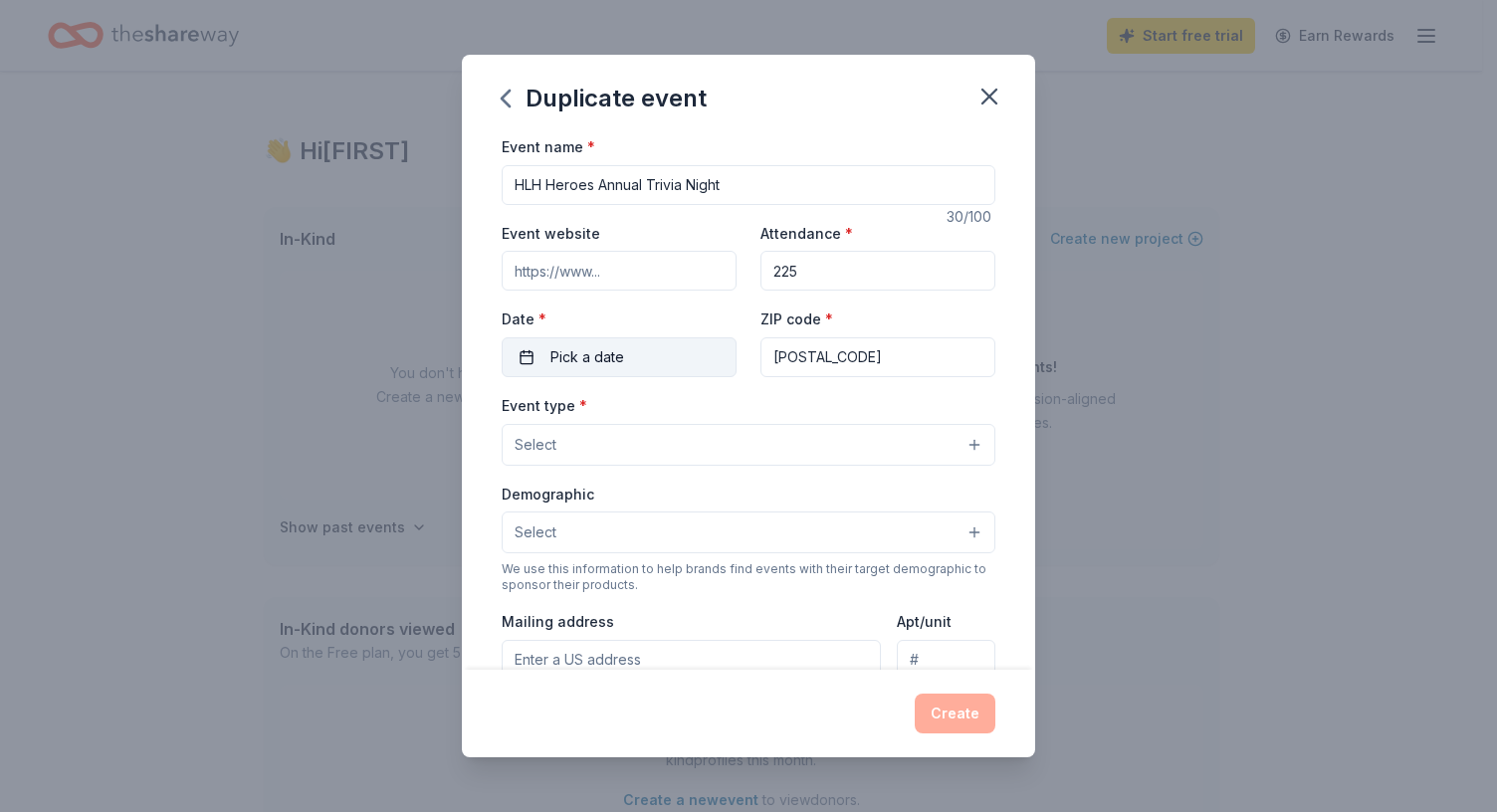 type on "225" 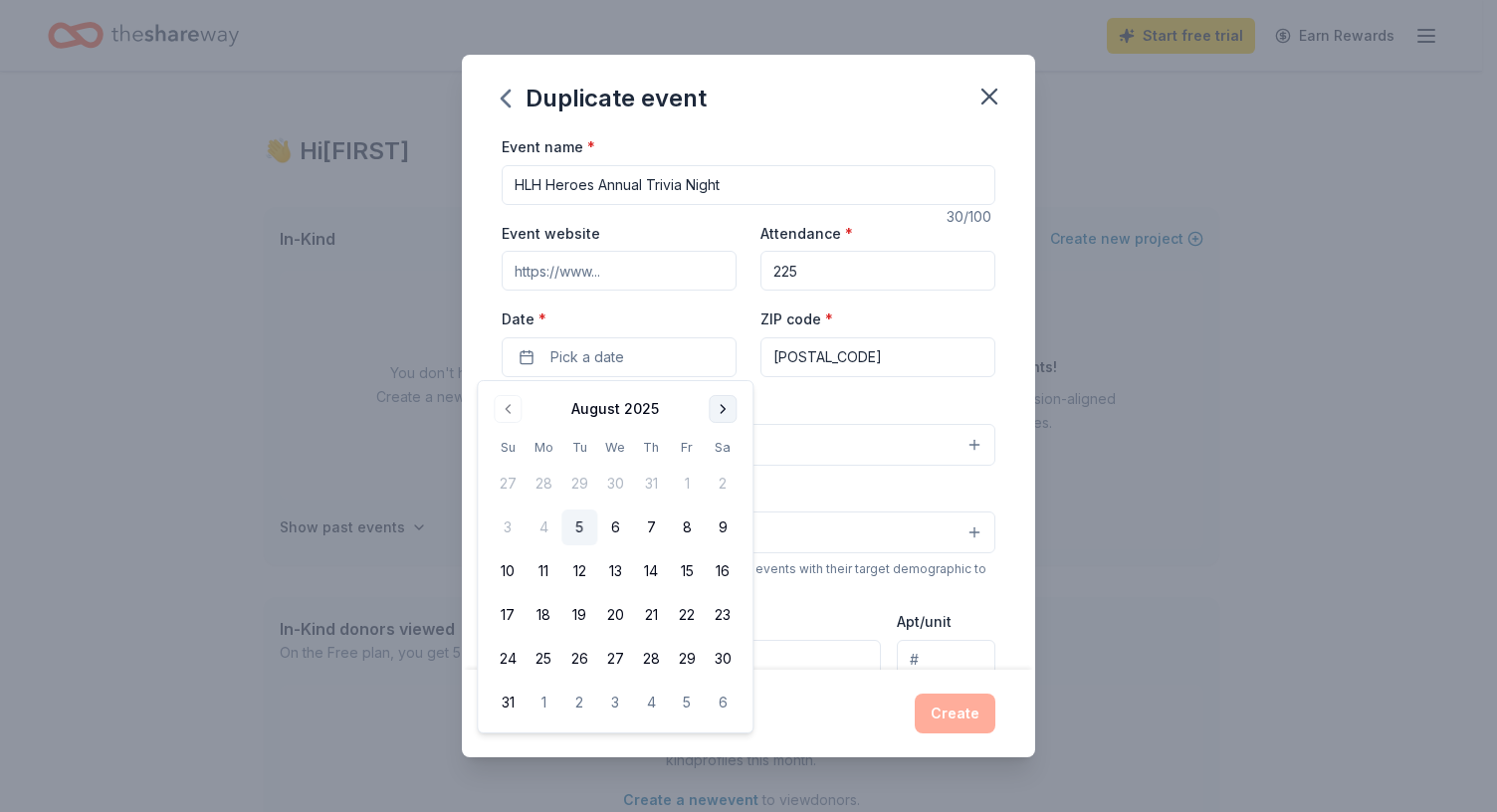 click at bounding box center (723, 409) 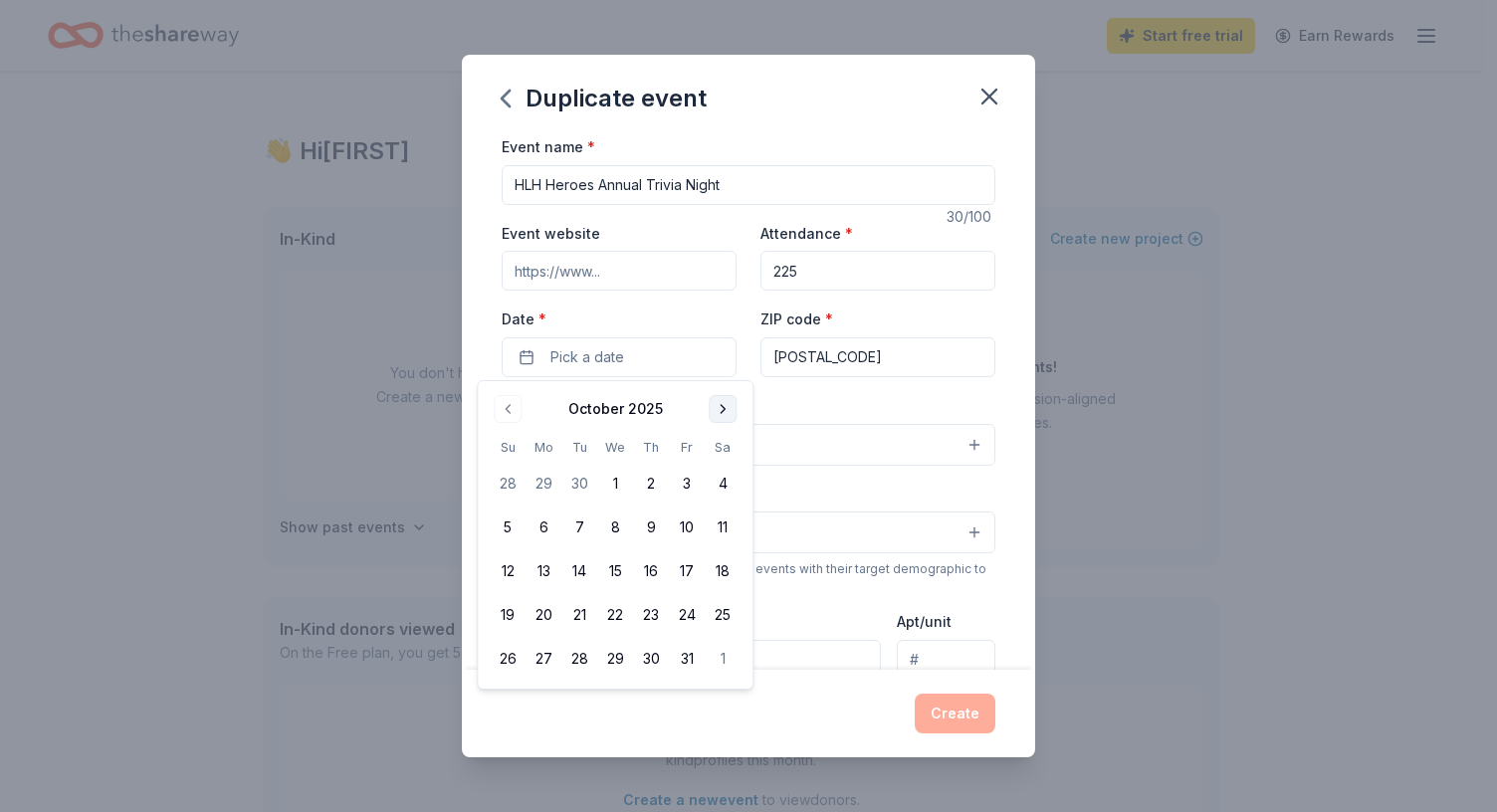 click at bounding box center (723, 409) 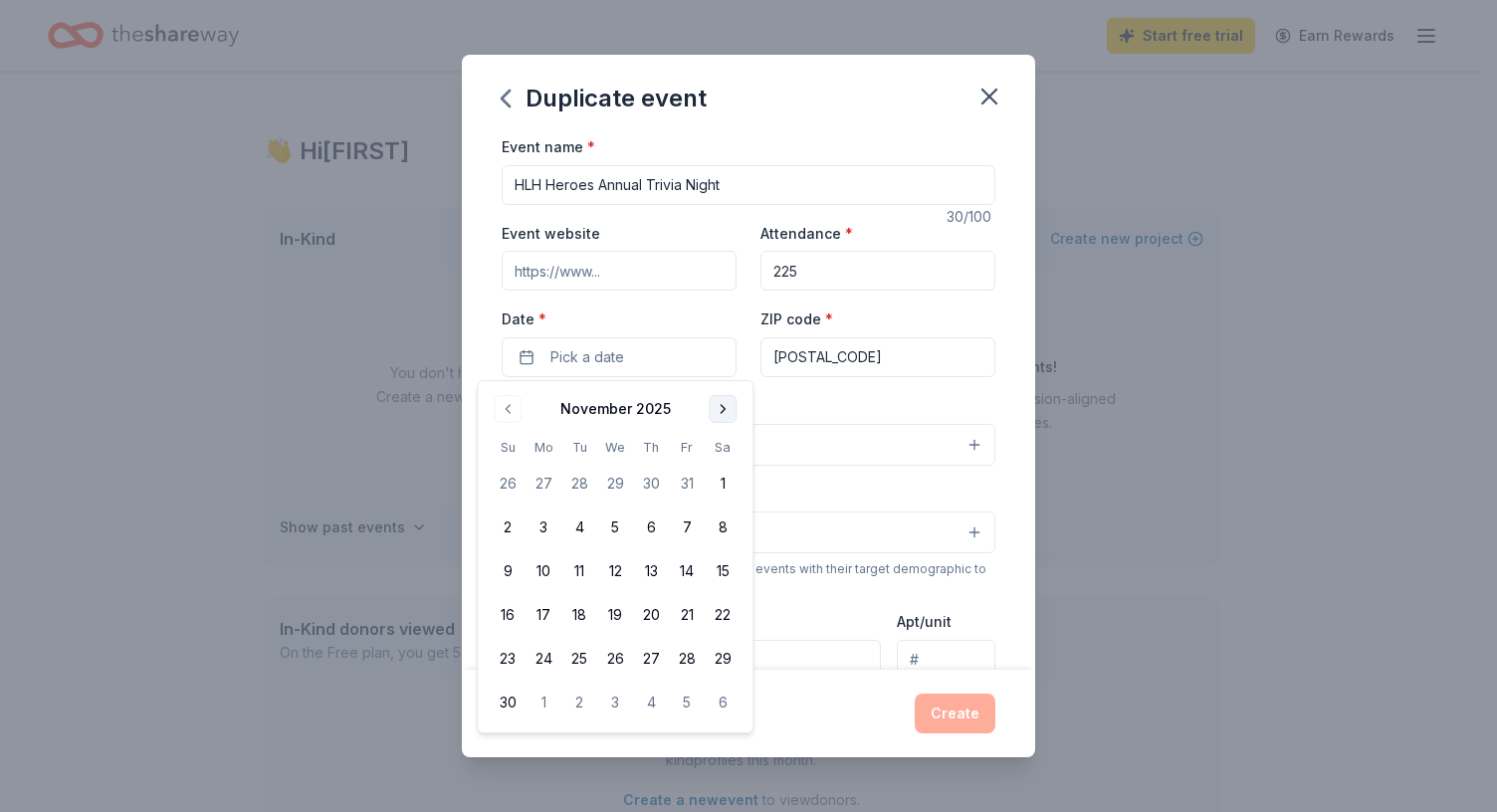 click at bounding box center (723, 409) 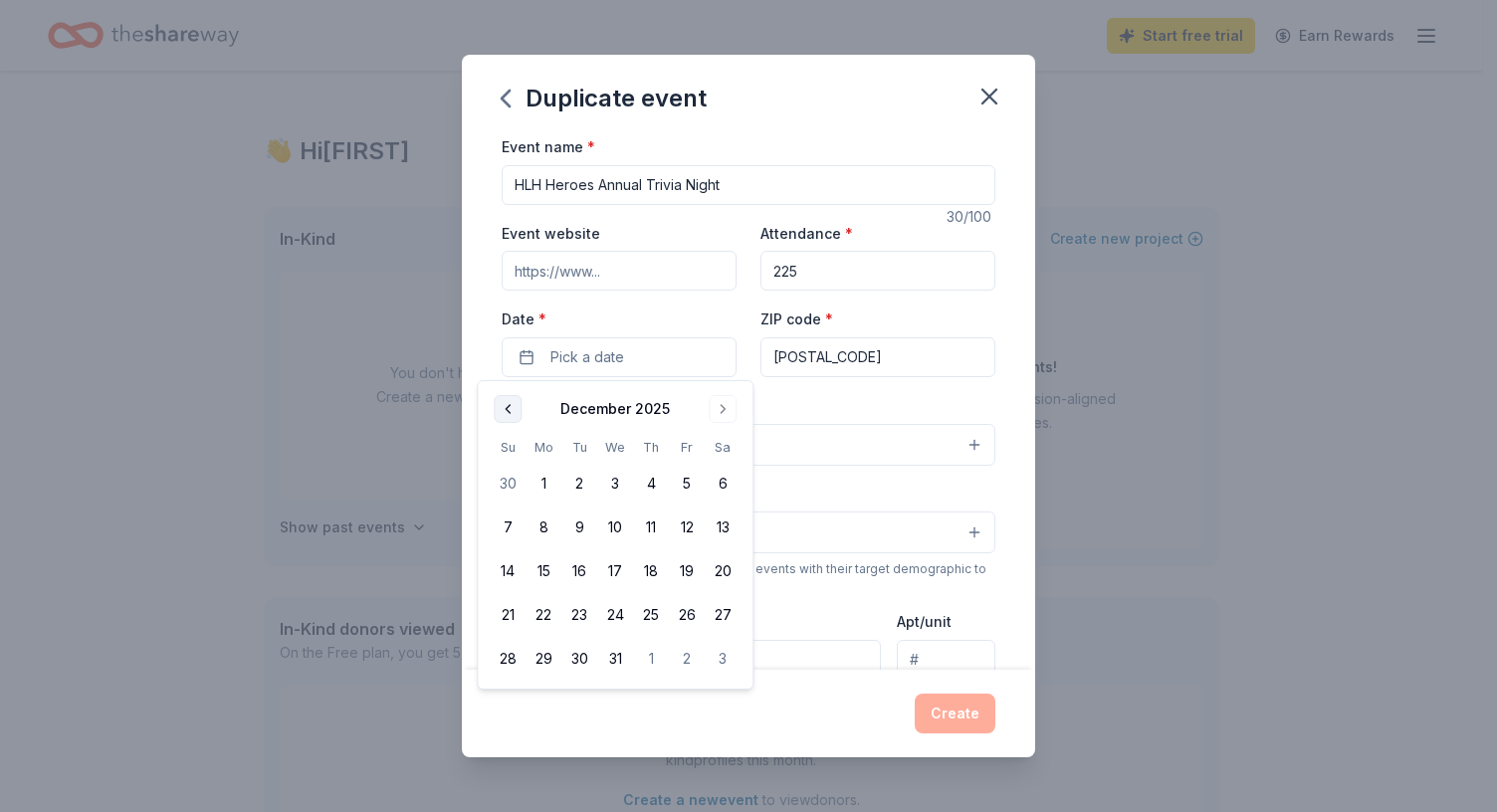 click at bounding box center (508, 409) 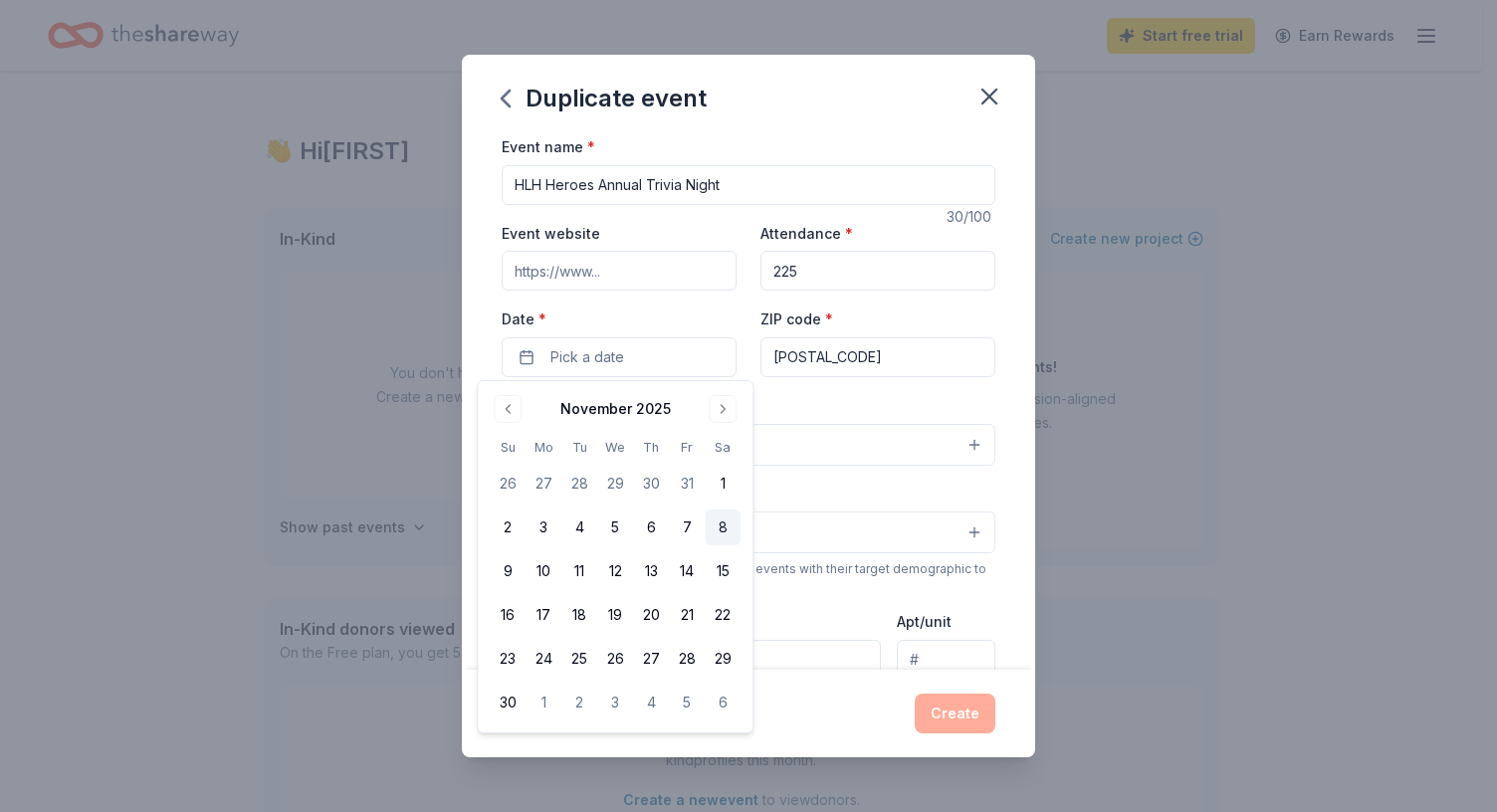 click on "8" at bounding box center (723, 527) 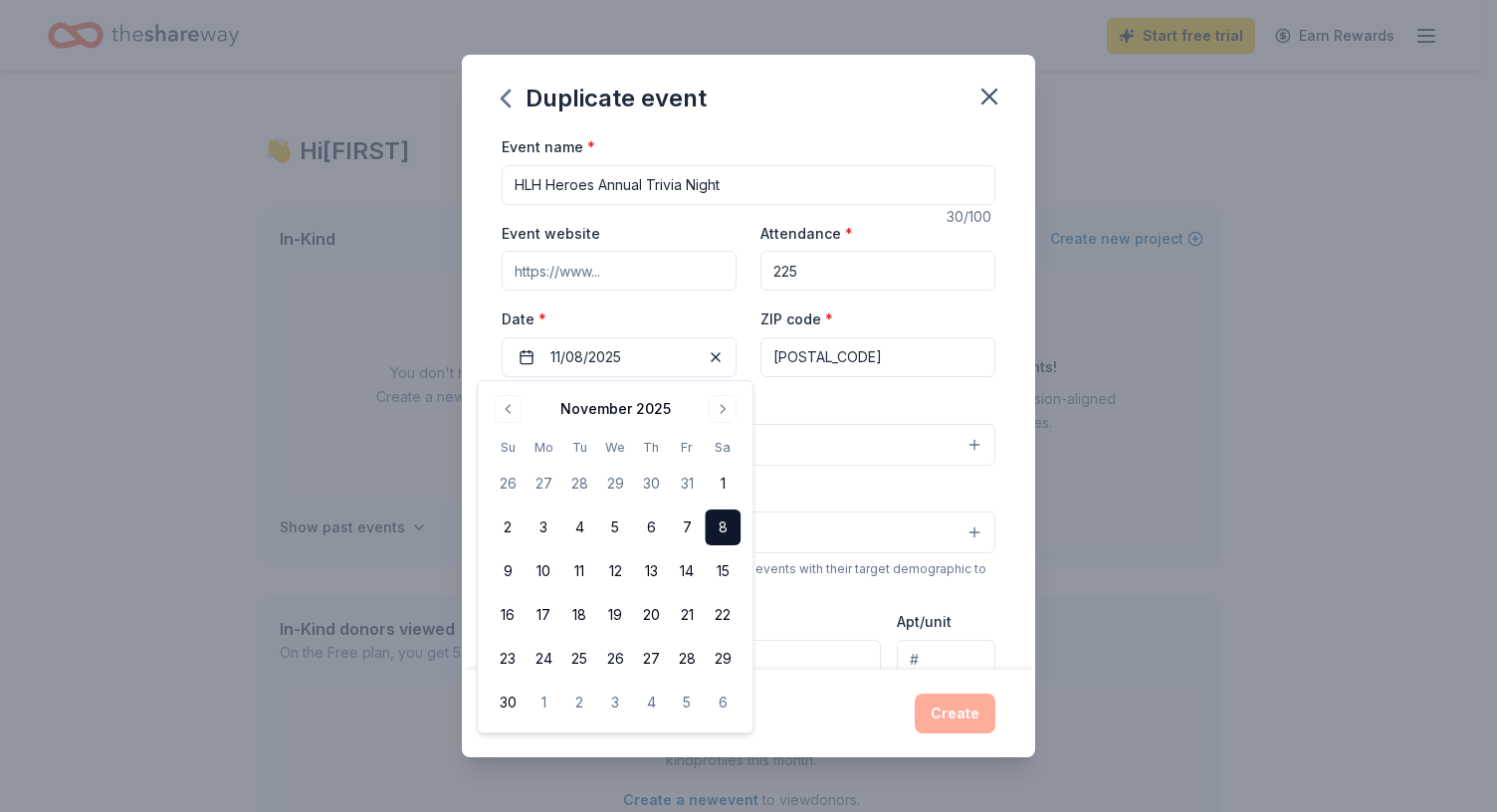 click on "[POSTAL_CODE]" at bounding box center (878, 357) 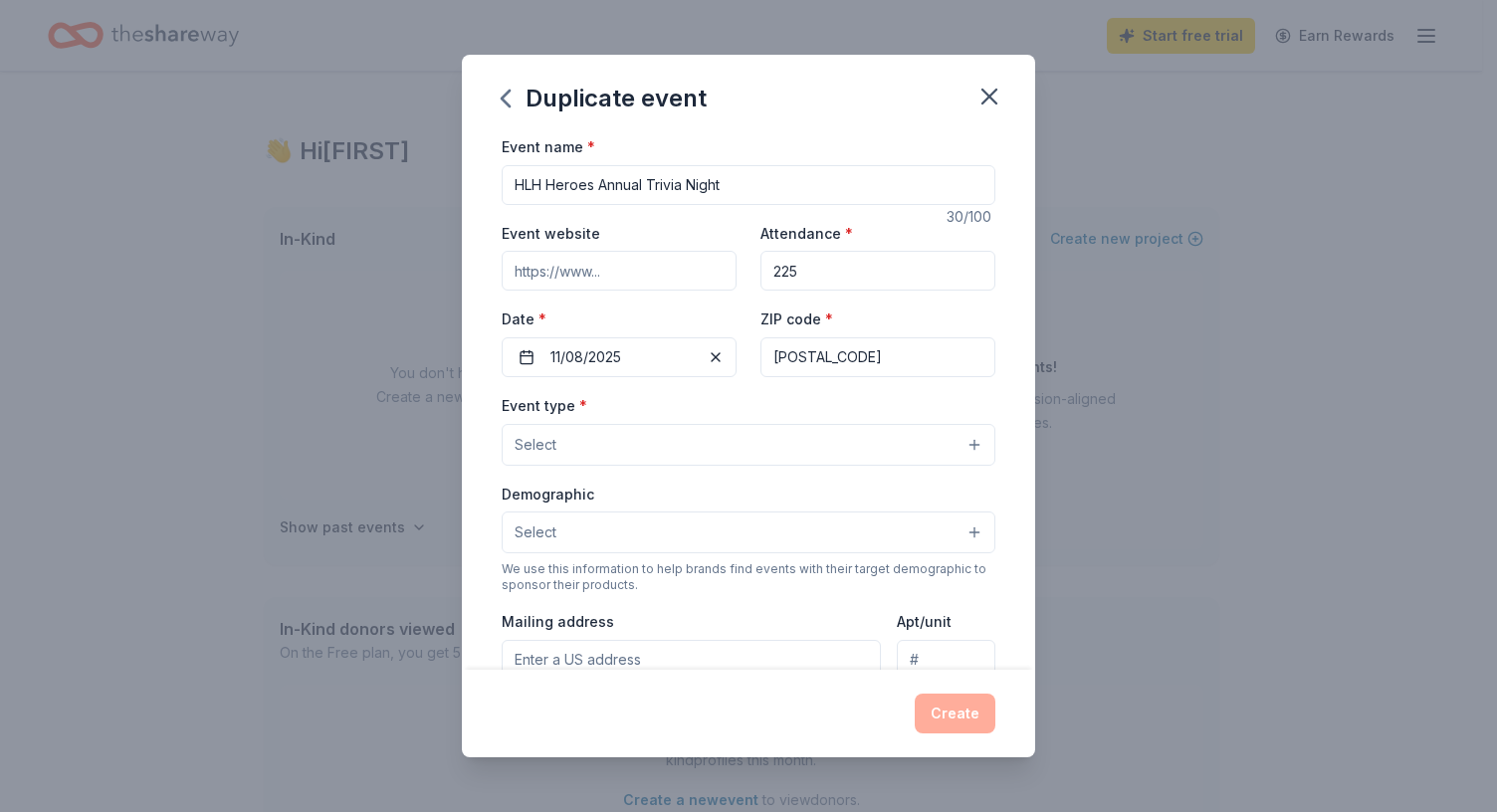 type on "[POSTAL_CODE]" 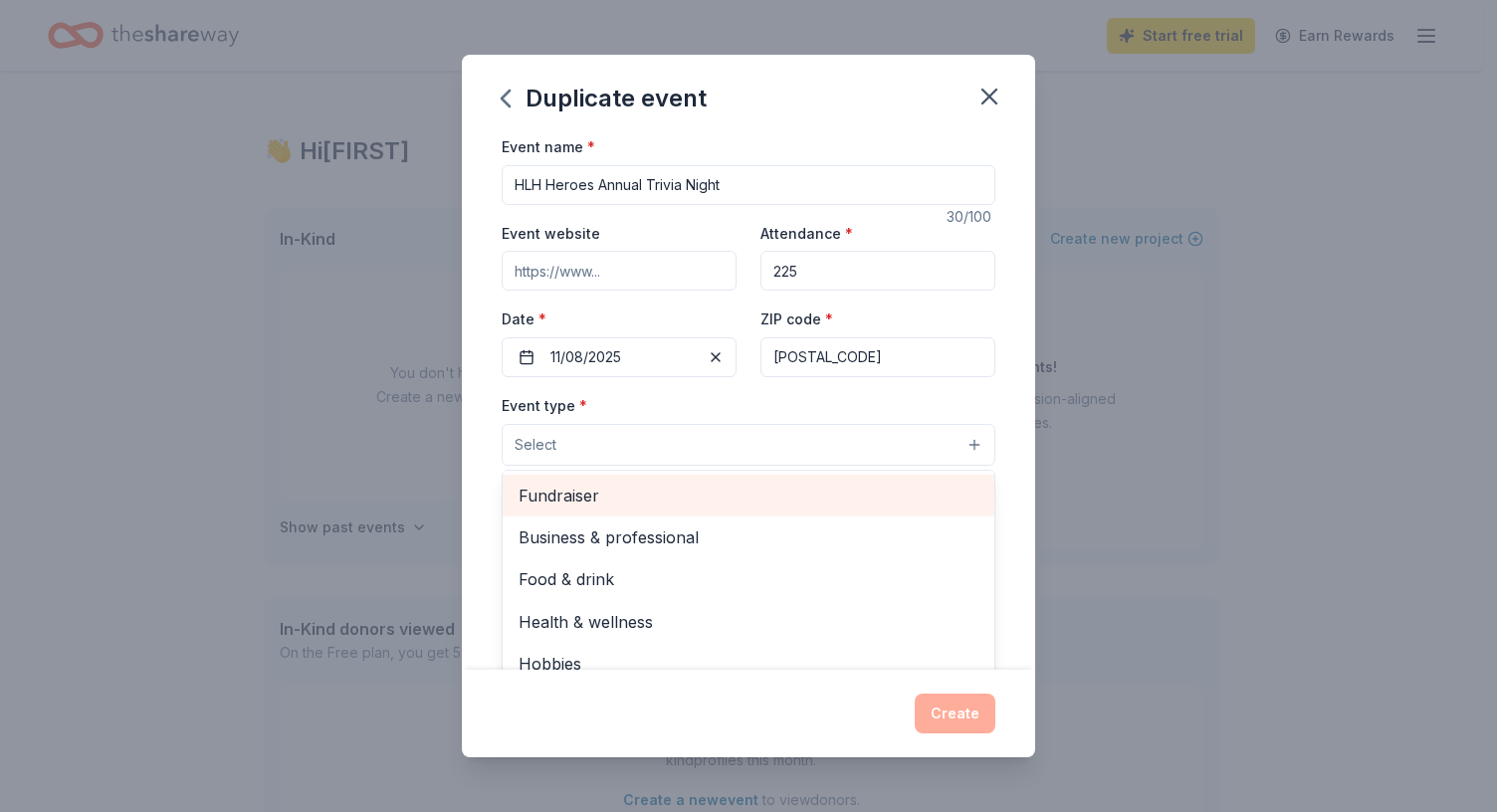 click on "Fundraiser" at bounding box center [748, 496] 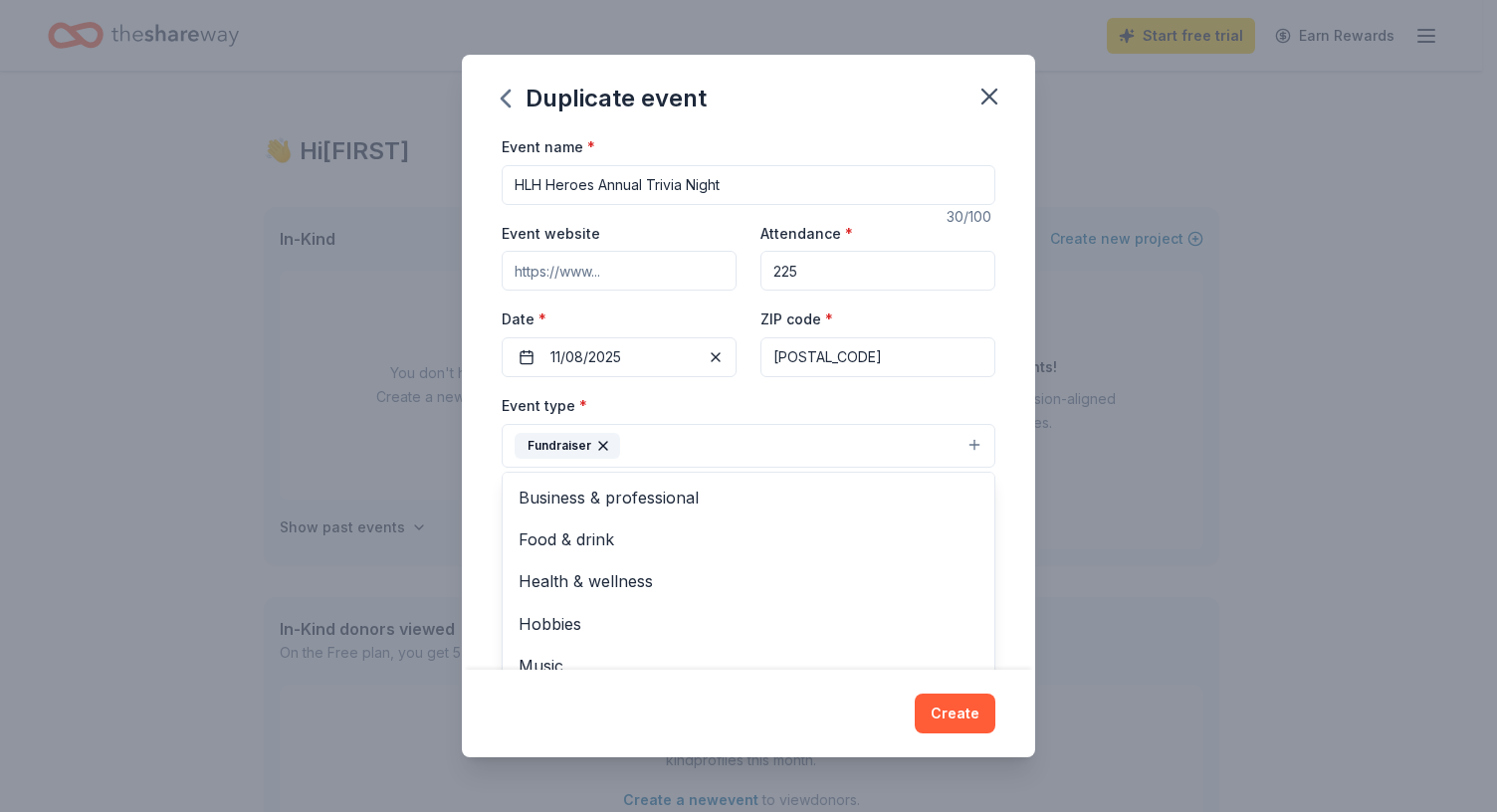 click on "Event name * HLH Heroes Annual Trivia Night 30 /100 Event website Attendance * 225 Date * [DATE] ZIP code * [POSTAL_CODE] Event type * Fundraiser Business & professional Food & drink Health & wellness Hobbies Music Performing & visual arts Demographic Select We use this information to help brands find events with their target demographic to sponsor their products. Mailing address Apt/unit Description What are you looking for? * Auction & raffle Meals Snacks Desserts Alcohol Beverages Send me reminders Email me reminders of donor application deadlines Recurring event Copy donors Saved Applied Approved Received Declined Not interested All copied donors will be given "saved" status in your new event. Companies that are no longer donating will not be copied." at bounding box center [748, 402] 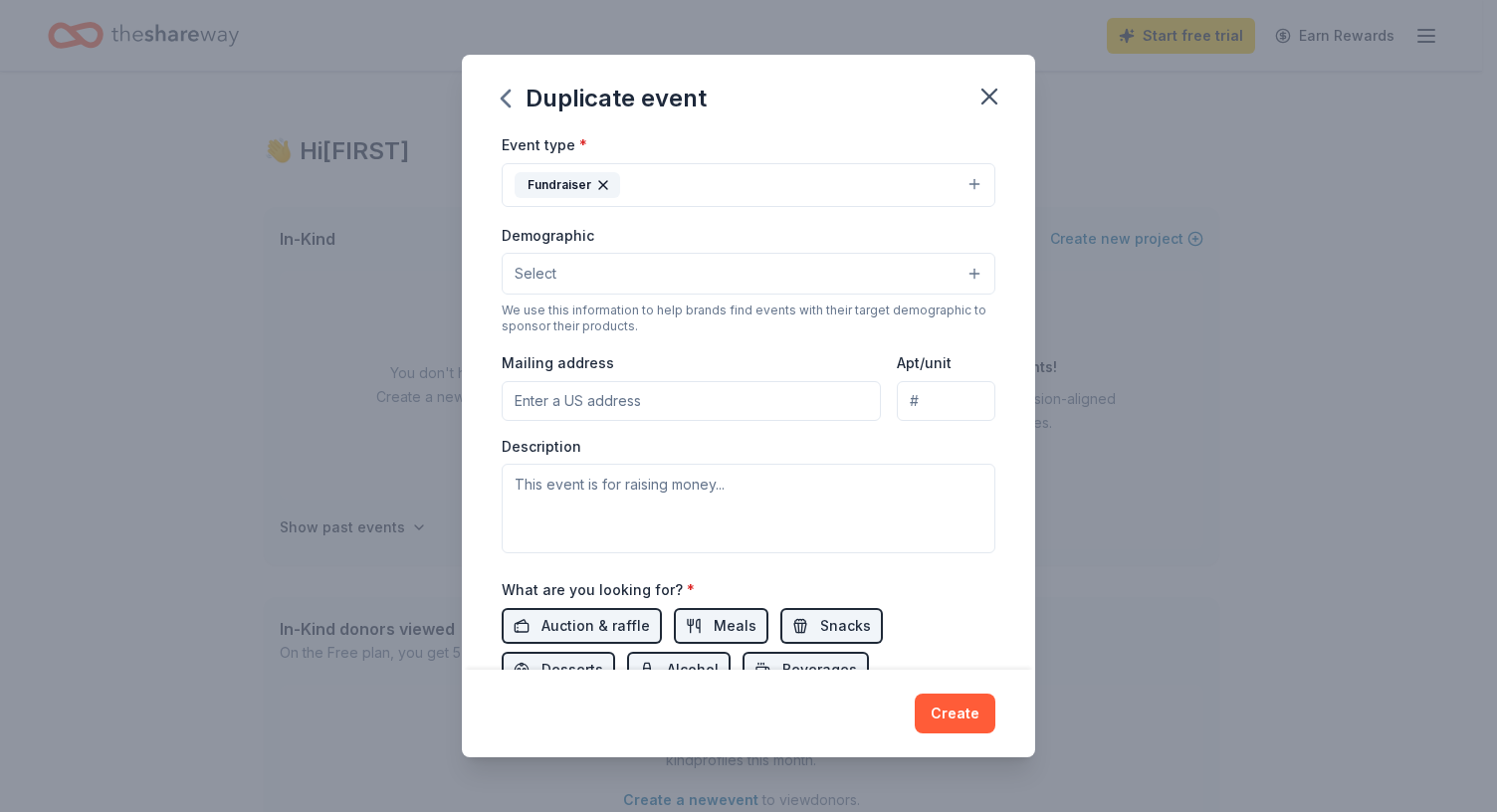 scroll, scrollTop: 262, scrollLeft: 0, axis: vertical 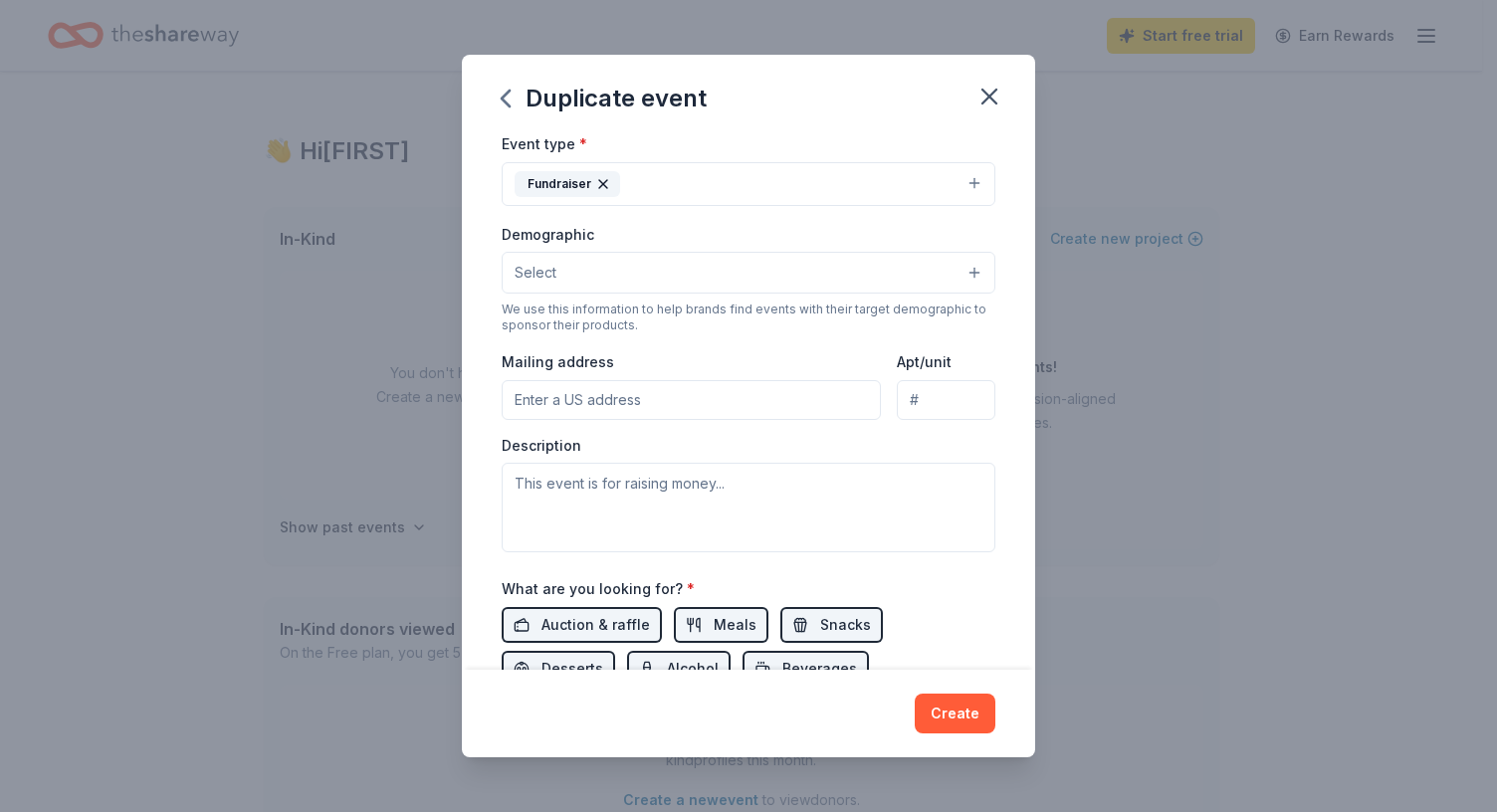 click on "Mailing address" at bounding box center [691, 400] 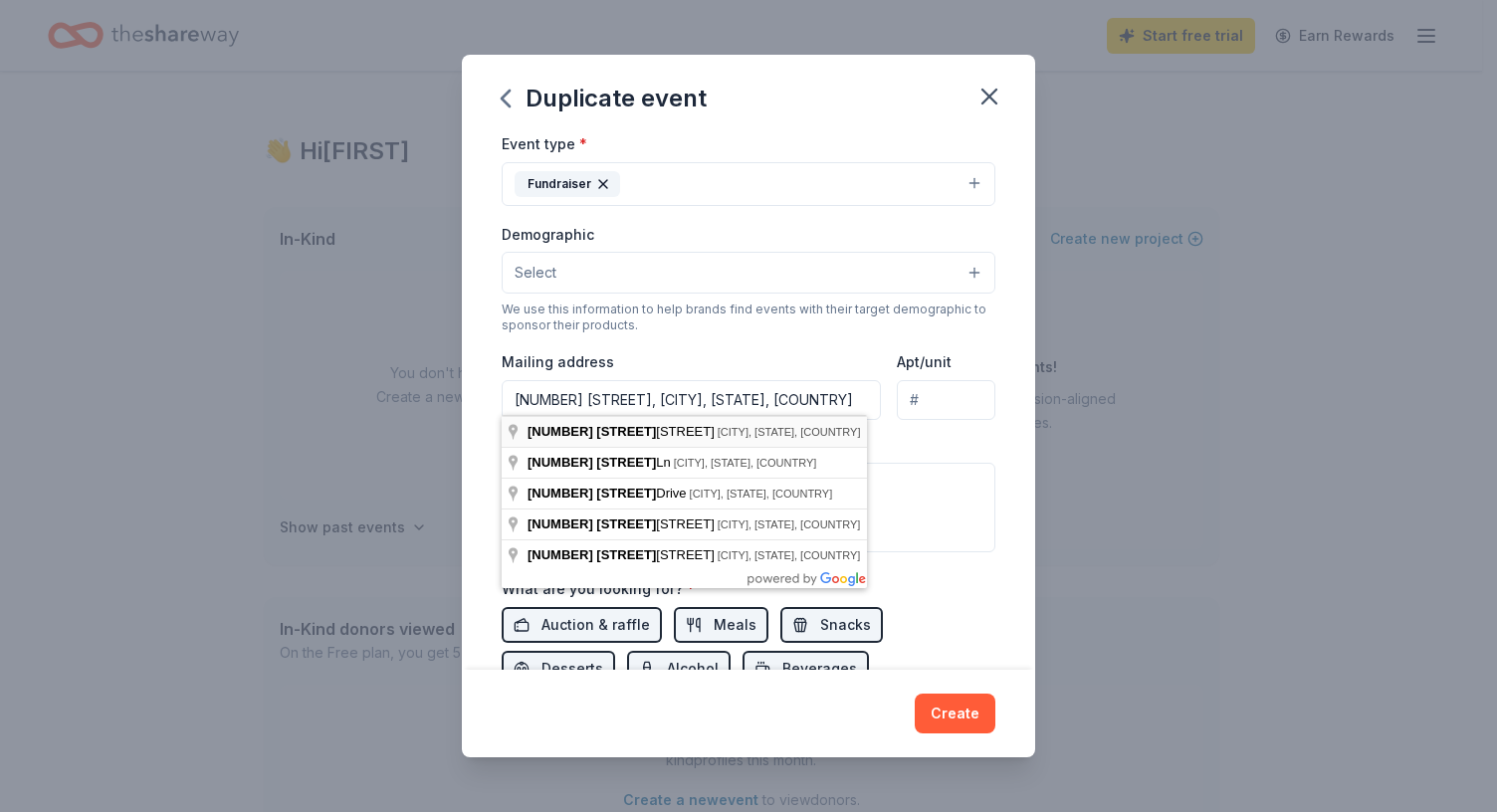 type on "[NUMBER] [STREET], [CITY], [STATE], [POSTAL_CODE]" 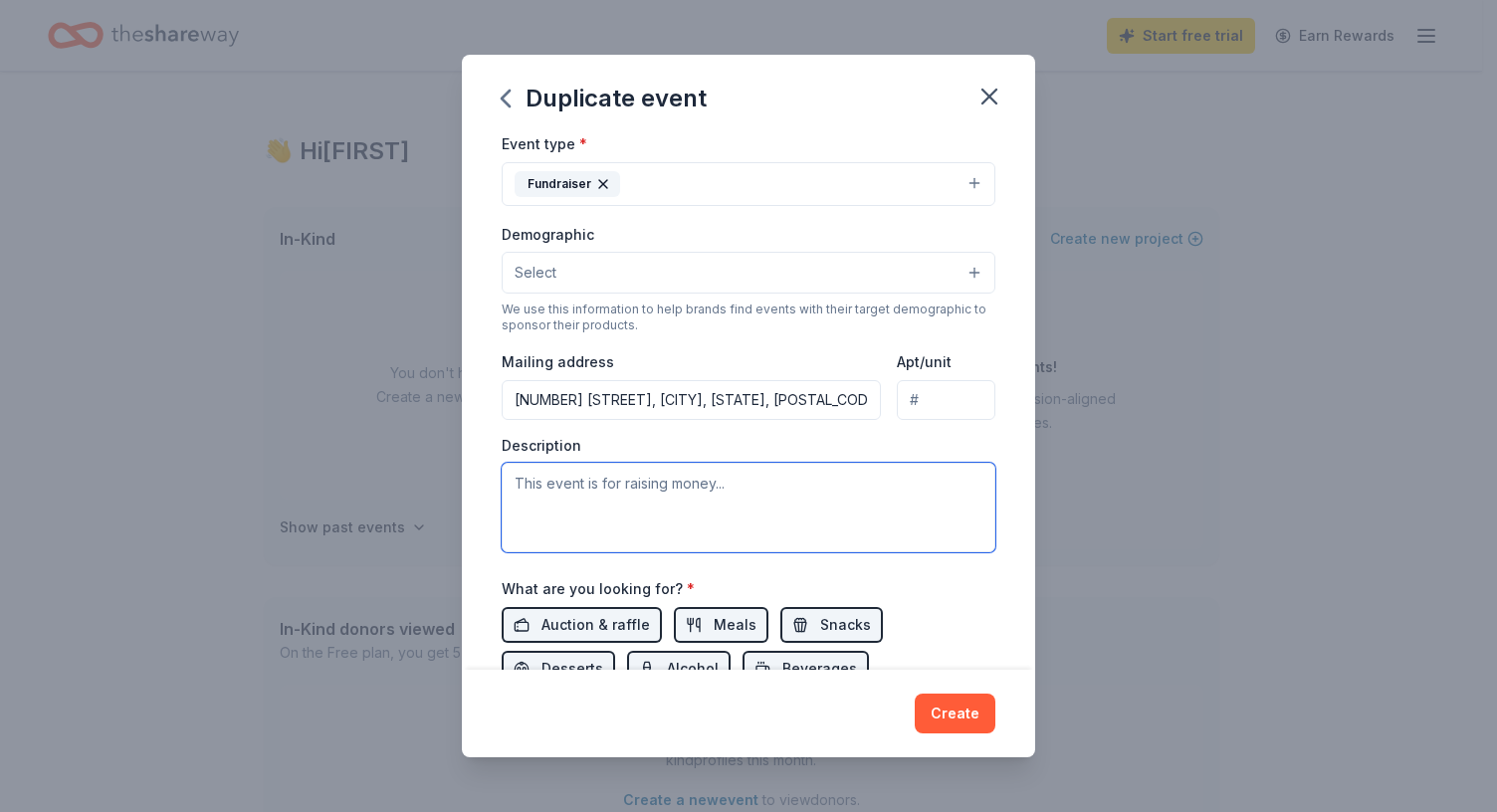 click at bounding box center (748, 508) 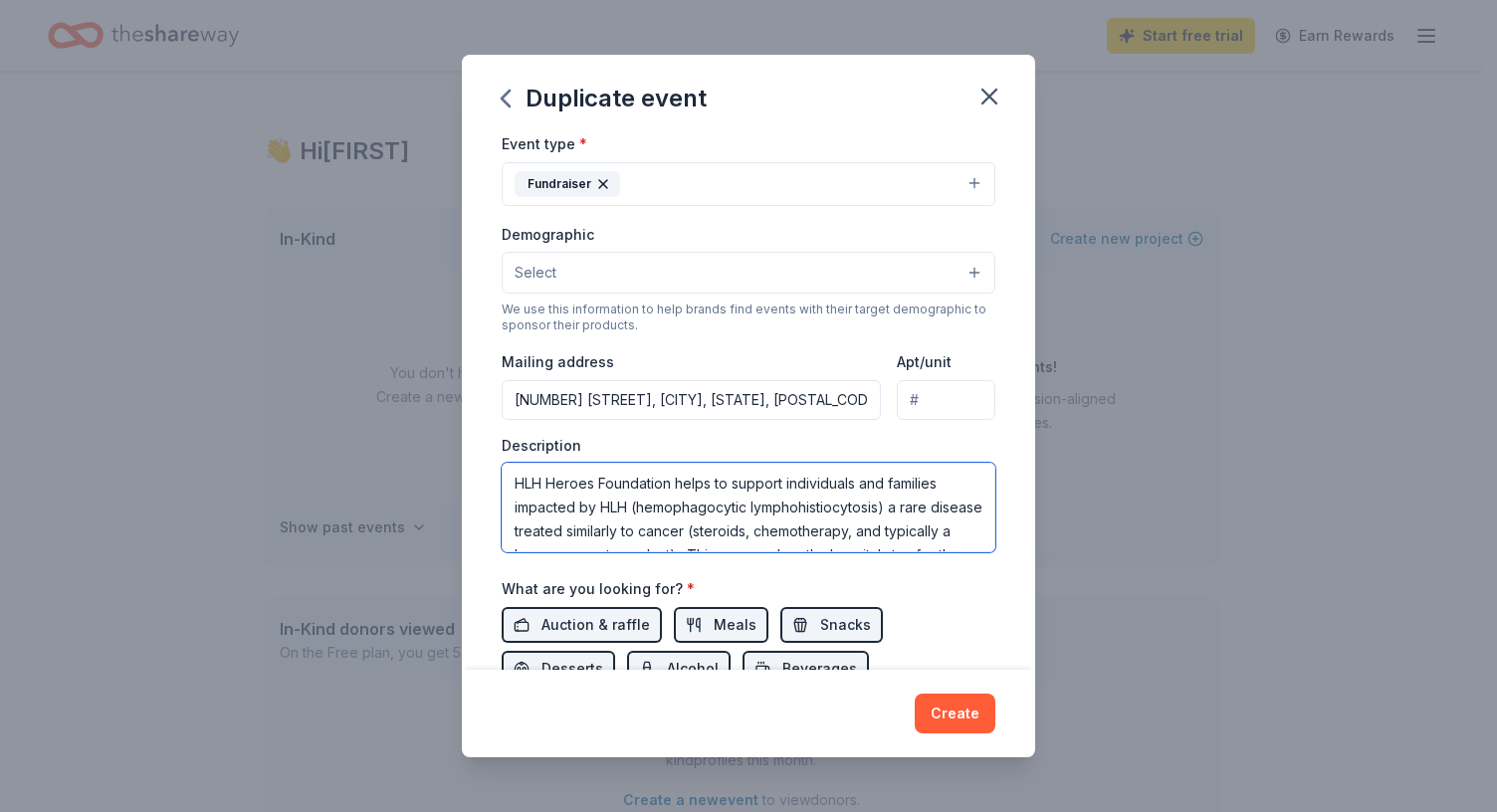 scroll, scrollTop: 119, scrollLeft: 0, axis: vertical 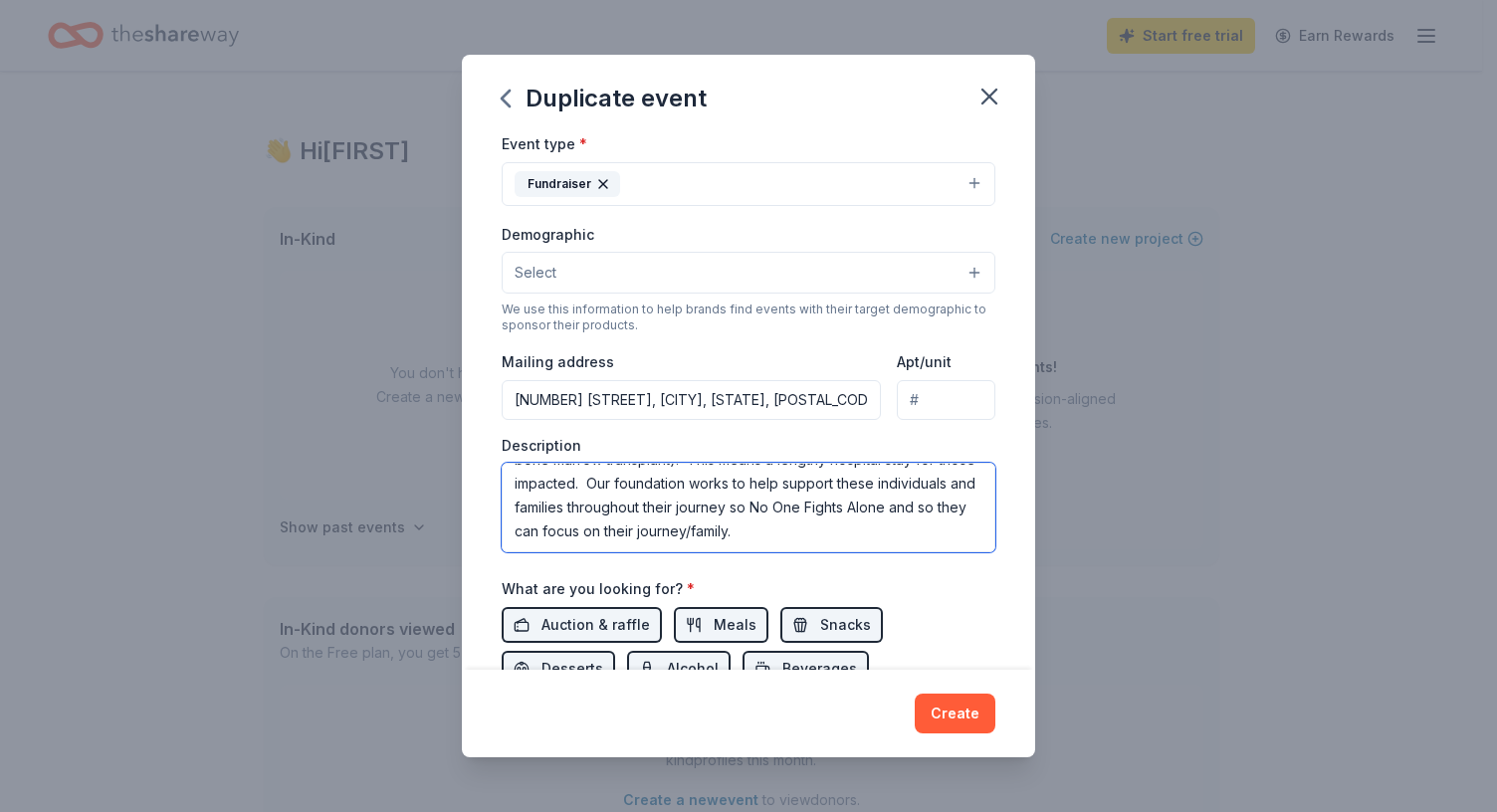 paste on "Our trivia night is our second biggest fundraiser of the year and funds raised during this event go back to support individuals and families fighting HLH." 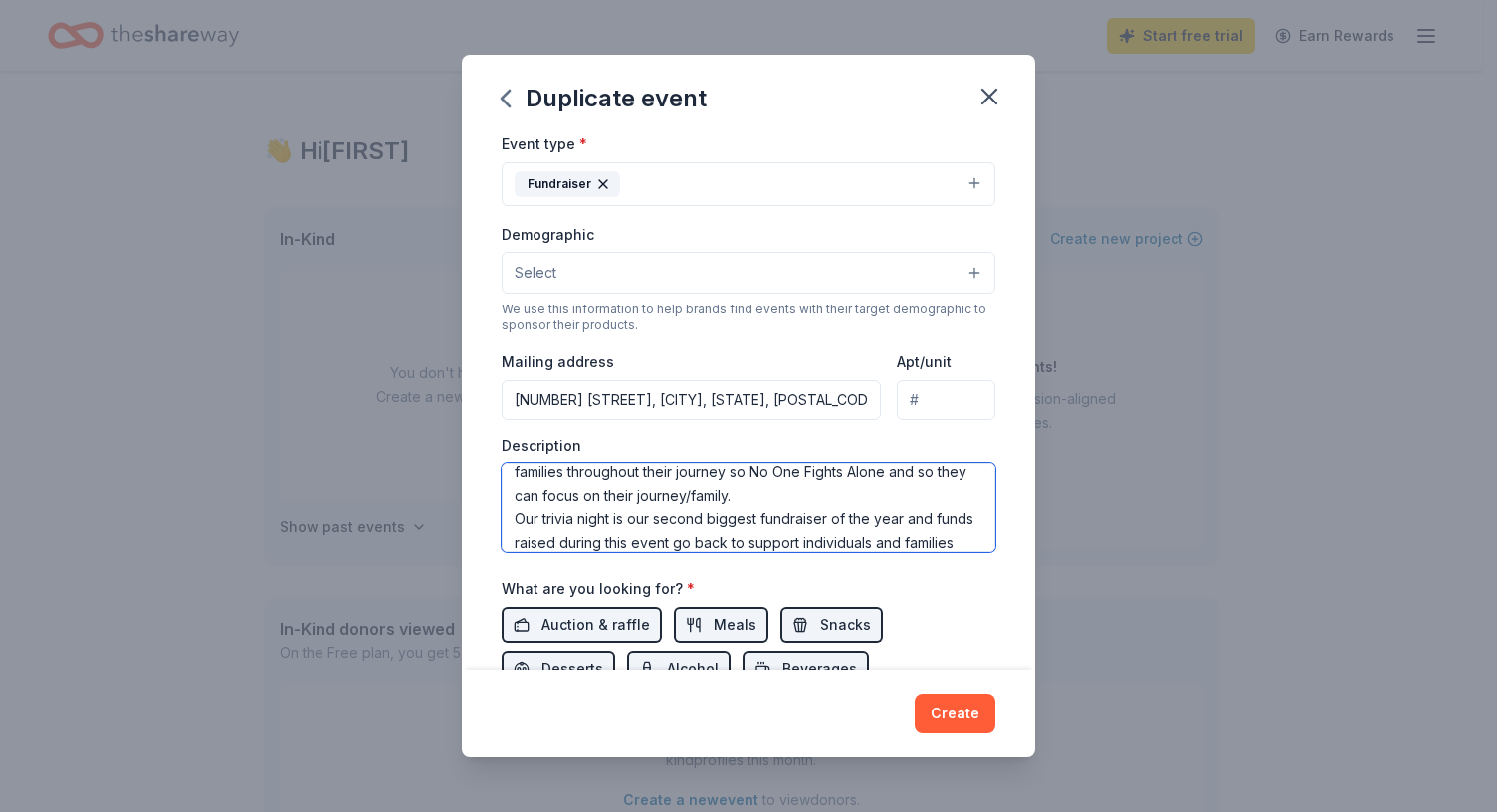 scroll, scrollTop: 179, scrollLeft: 0, axis: vertical 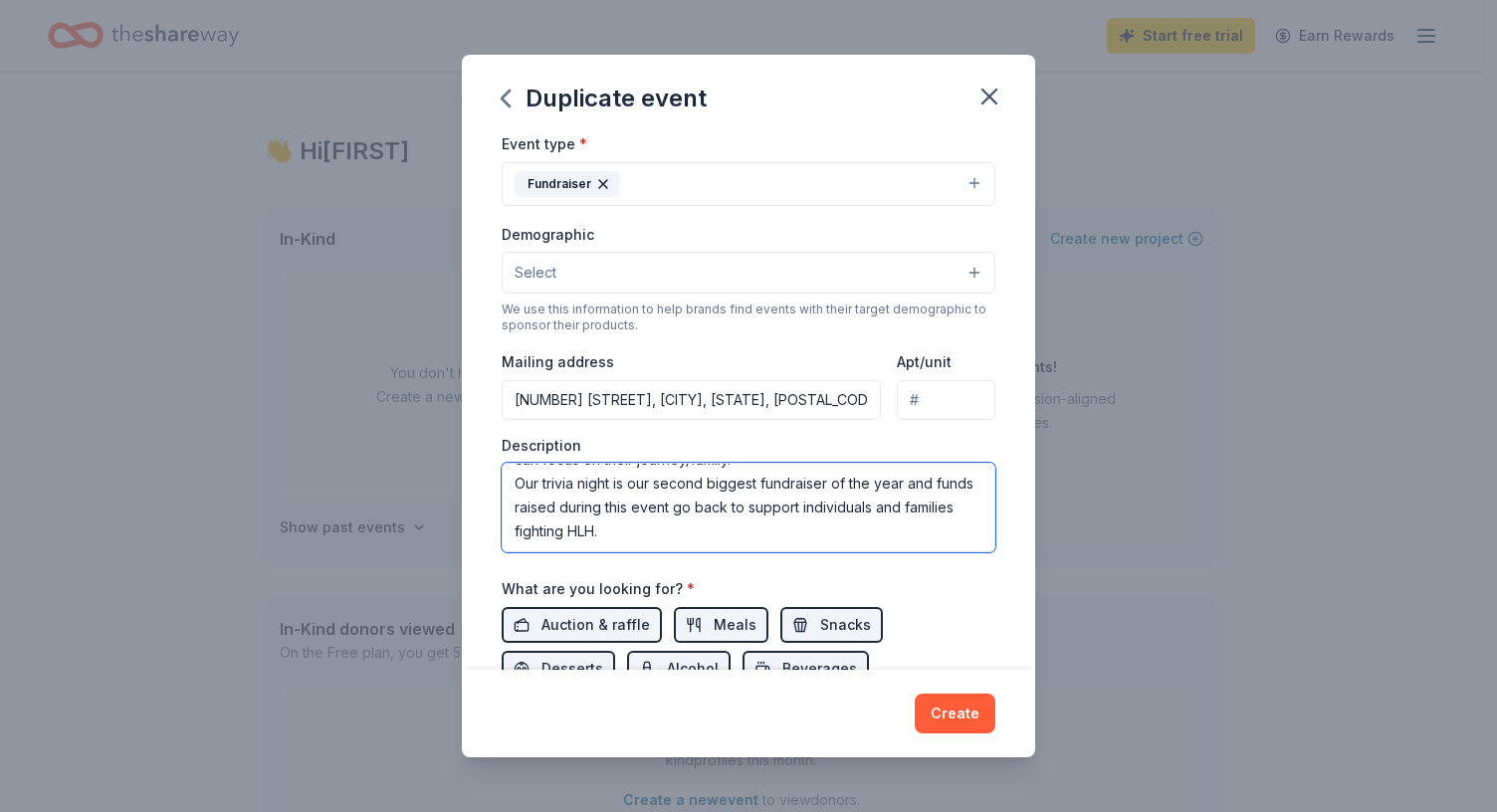 click on "HLH Heroes Foundation helps to support individuals and families impacted by HLH (hemophagocytic lymphohistiocytosis) a rare disease treated similarly to cancer (steroids, chemotherapy, and typically a bone marrow transplant).  This means a lengthy hospital stay for those impacted.  Our foundation works to help support these individuals and families throughout their journey so No One Fights Alone and so they can focus on their journey/family.
Our trivia night is our second biggest fundraiser of the year and funds raised during this event go back to support individuals and families fighting HLH." at bounding box center [748, 508] 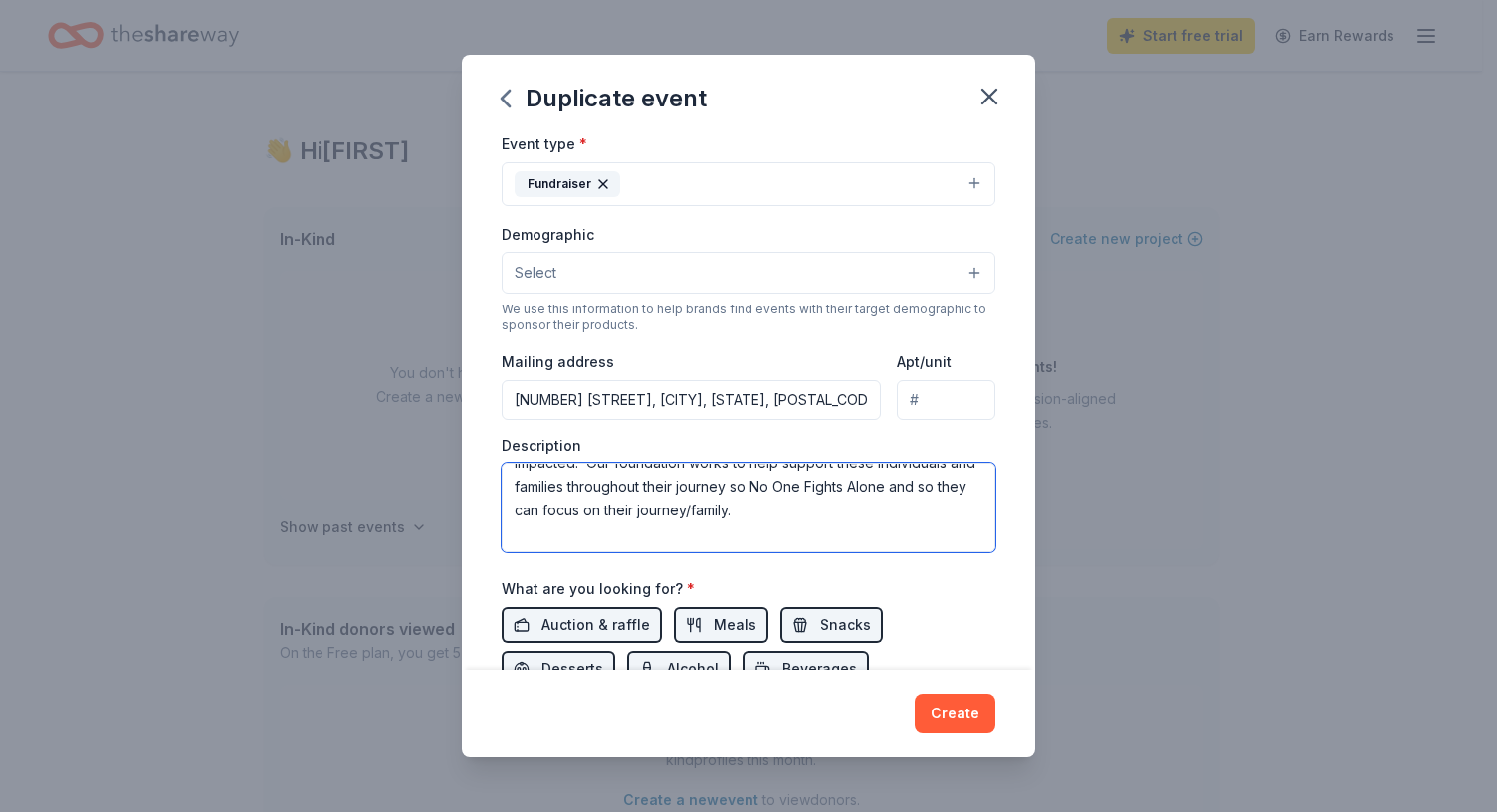 scroll, scrollTop: 184, scrollLeft: 0, axis: vertical 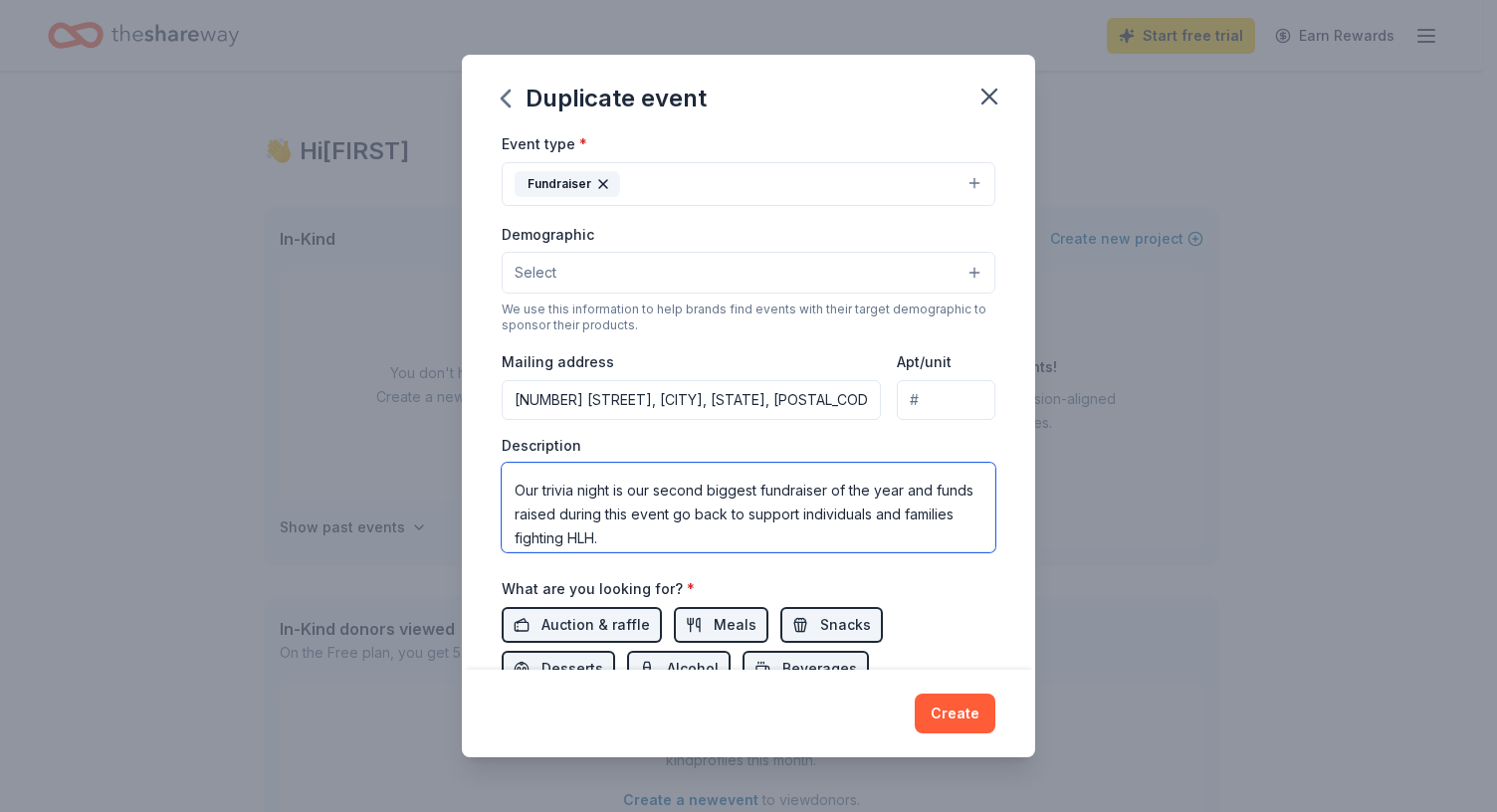 paste on "We will be hosting our fourth annual trivia night at Glaziers Hall in [CITY] on [DATE]. The event will have around 225 people and will feature a silent auction. Our foundation directly supports individuals and families impacted by HLH. We provide financial assistance to families/individuals who are fighting, help with funeral costs, provide education to families/individuals about the disease and provide other resources, provide sibling baskets, and we provide a peer support program for families/individuals looking to connect with someone who has been on this journey." 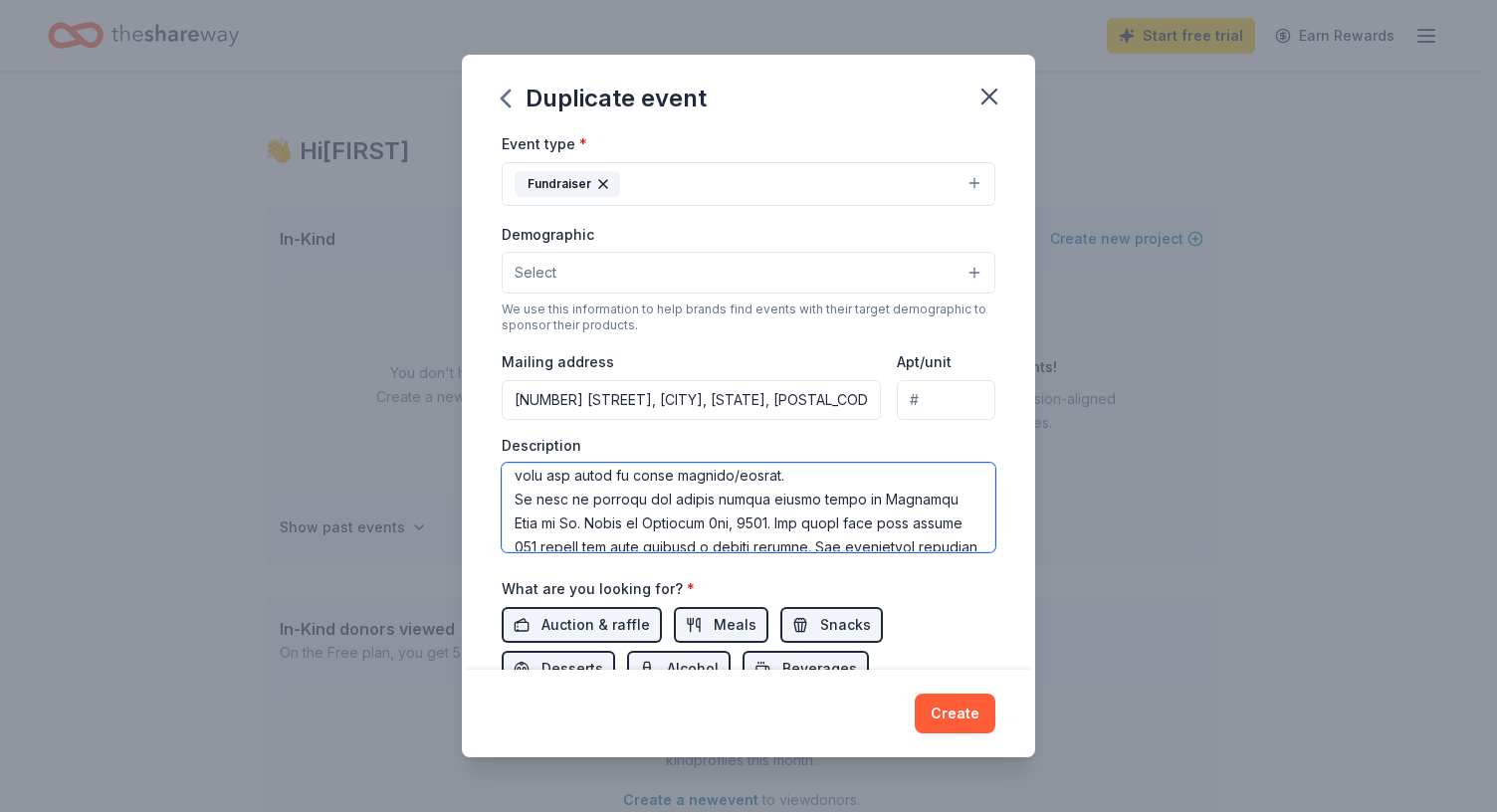 scroll, scrollTop: 153, scrollLeft: 0, axis: vertical 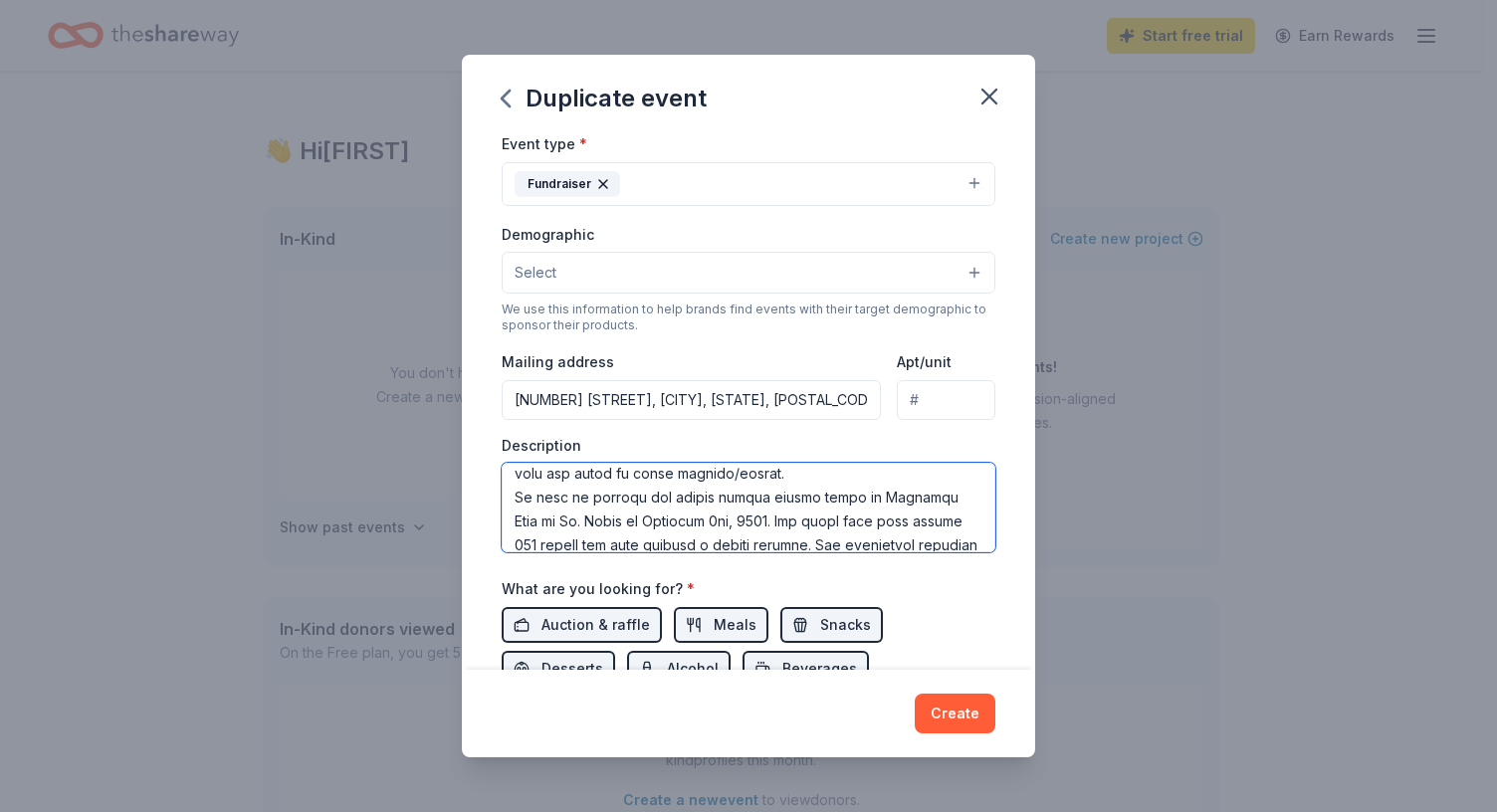 click at bounding box center (748, 508) 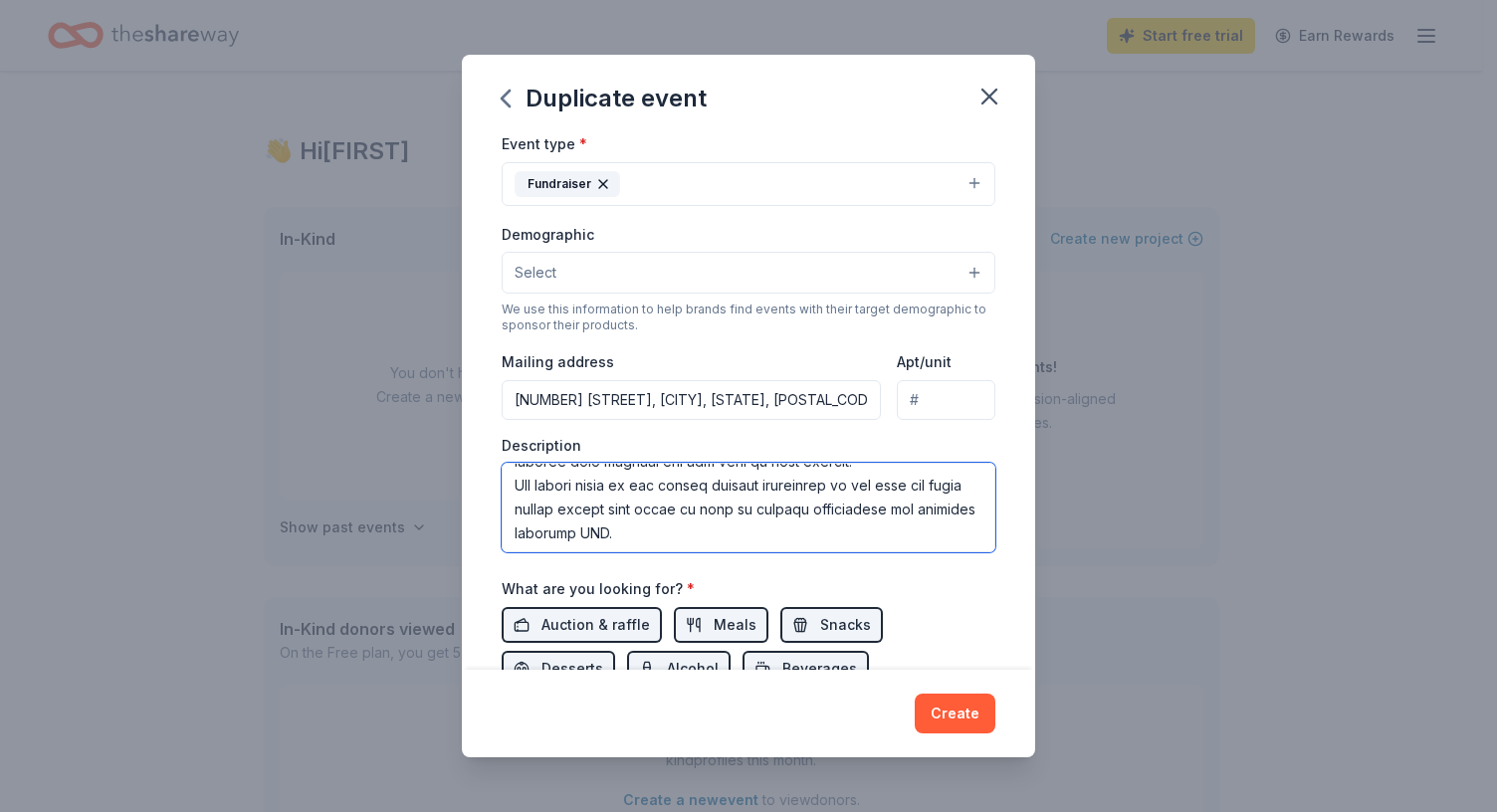 scroll, scrollTop: 406, scrollLeft: 0, axis: vertical 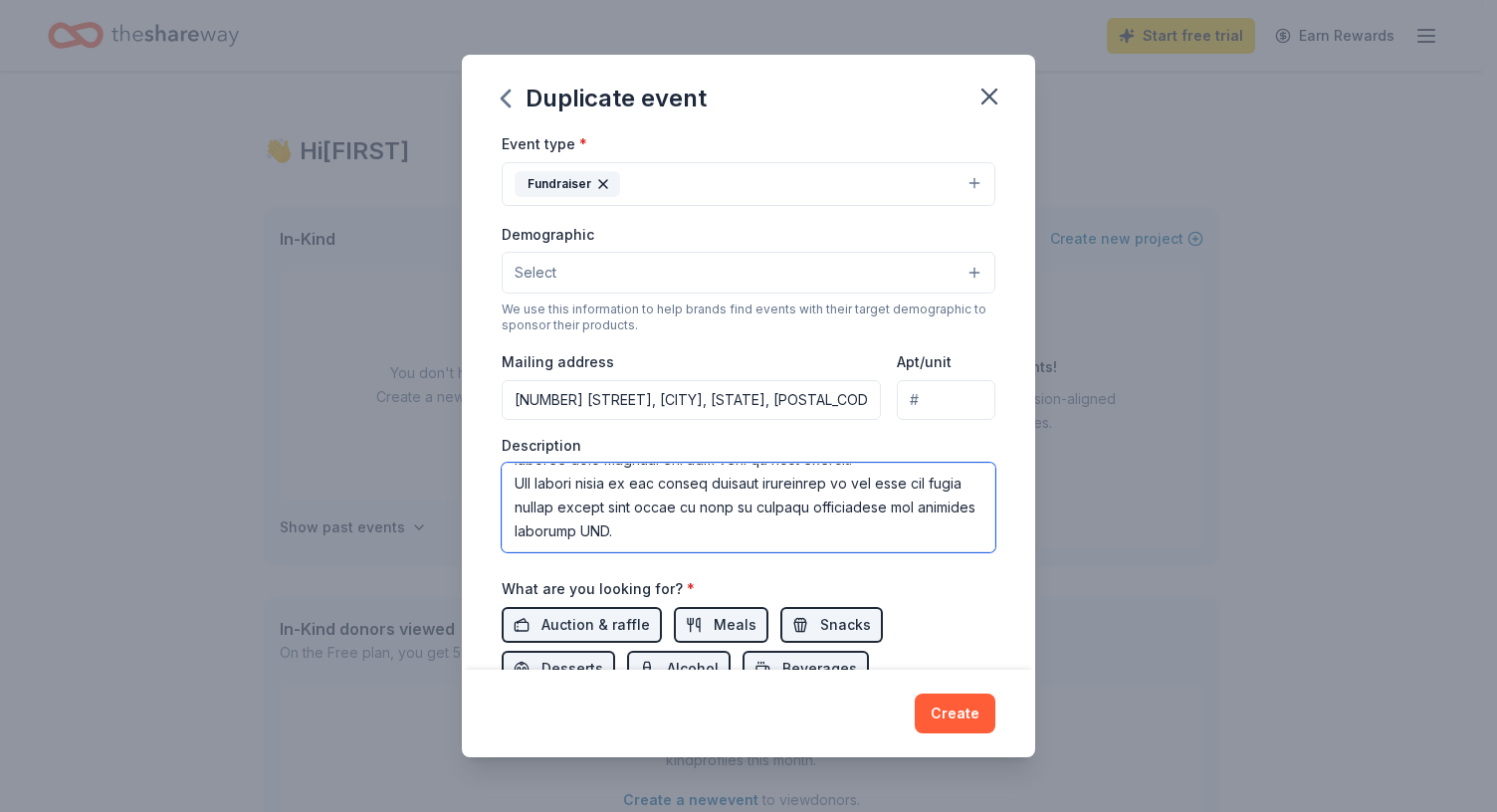 click at bounding box center [748, 508] 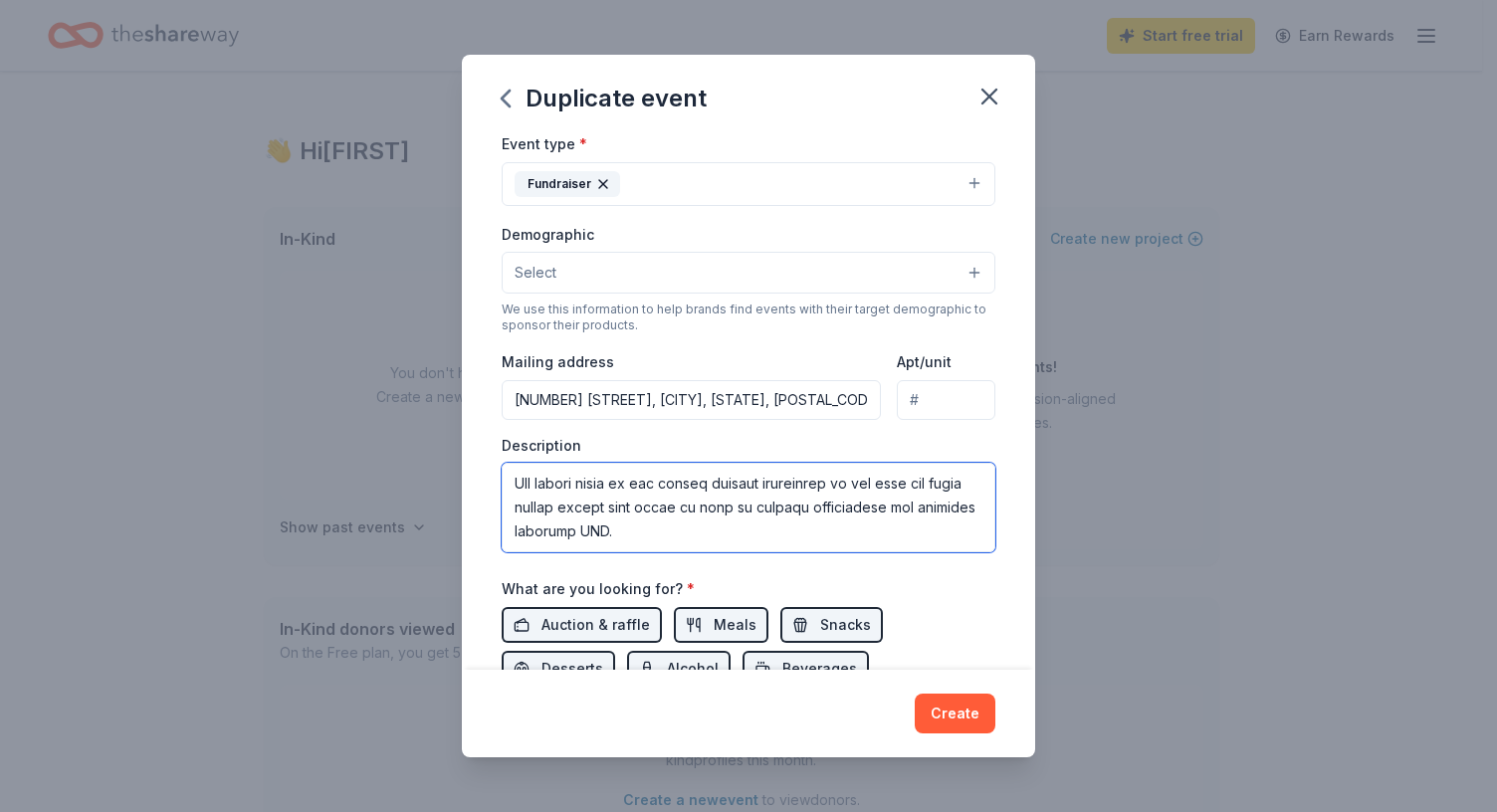 scroll, scrollTop: 454, scrollLeft: 0, axis: vertical 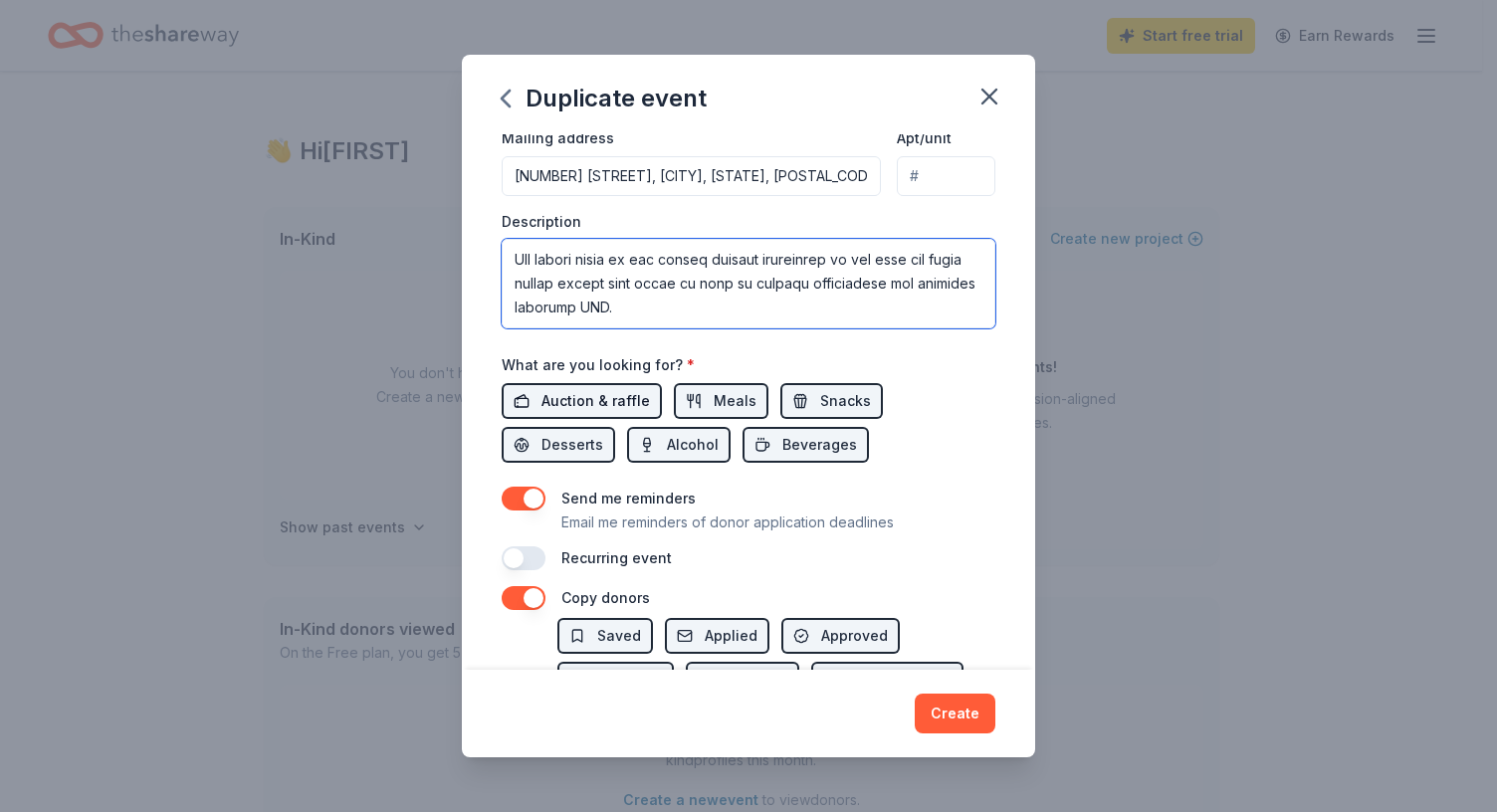 type on "HLH Heroes Foundation helps to support individuals and families impacted by HLH (hemophagocytic lymphohistiocytosis) a rare disease treated similarly to cancer (steroids, chemotherapy, and typically a bone marrow transplant).  This means a lengthy hospital stay for those impacted.  Our foundation works to help support these individuals and families throughout their journey so No One Fights Alone and so they can focus on their journey/family.
We will be hosting our fourth annual trivia night at Glaziers Hall in [CITY] on [DATE]. The event will have around 225 people and will feature a silent auction. Our foundation directly supports individuals and families impacted by HLH. We provide financial assistance to families/individuals who are fighting, help with funeral costs, provide education to families/individuals about the disease and provide other resources, provide sibling baskets, and we provide a peer support program for families/individuals looking to connect with someone who has been on..." 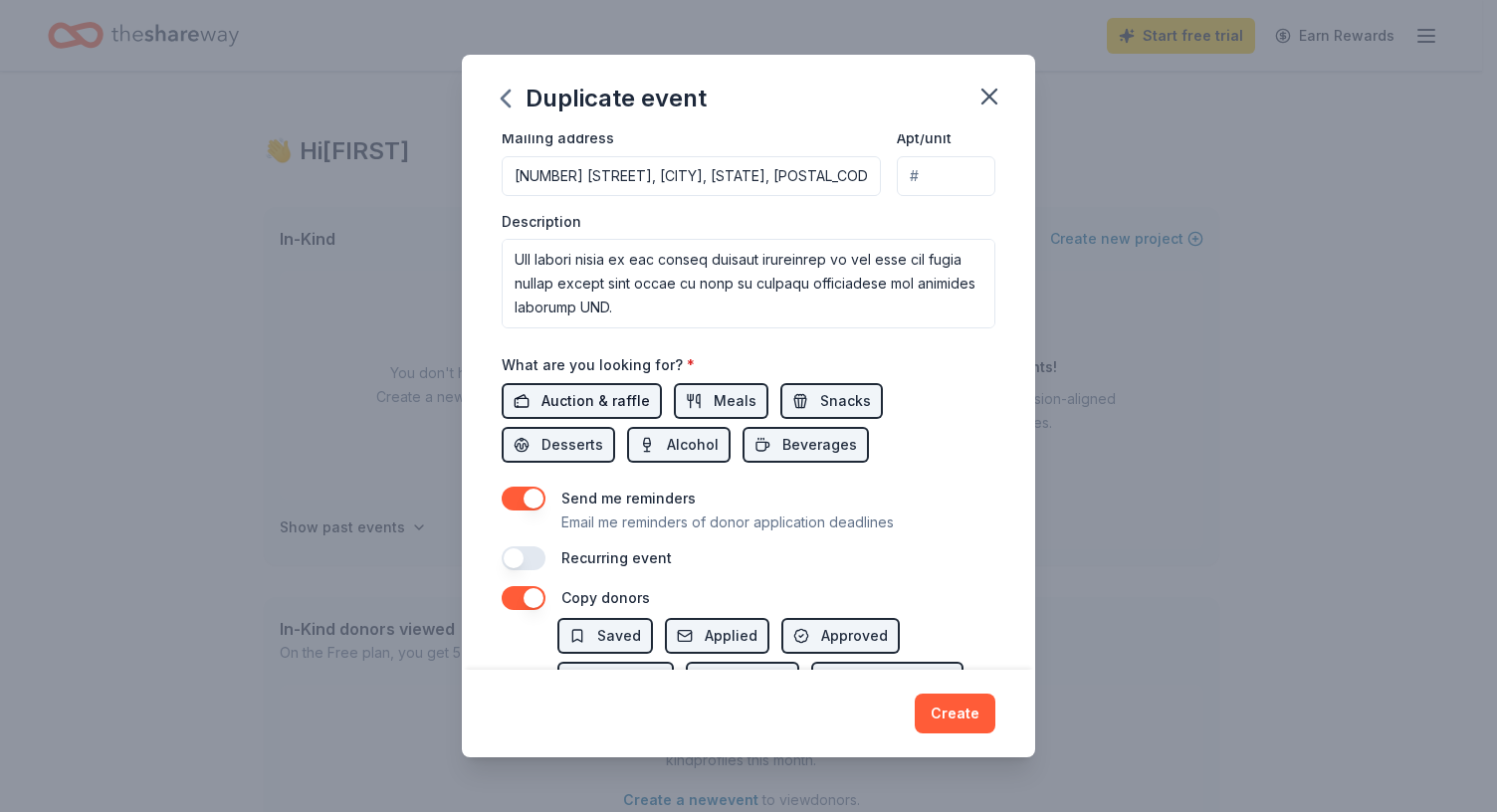 click on "Auction & raffle" at bounding box center [595, 401] 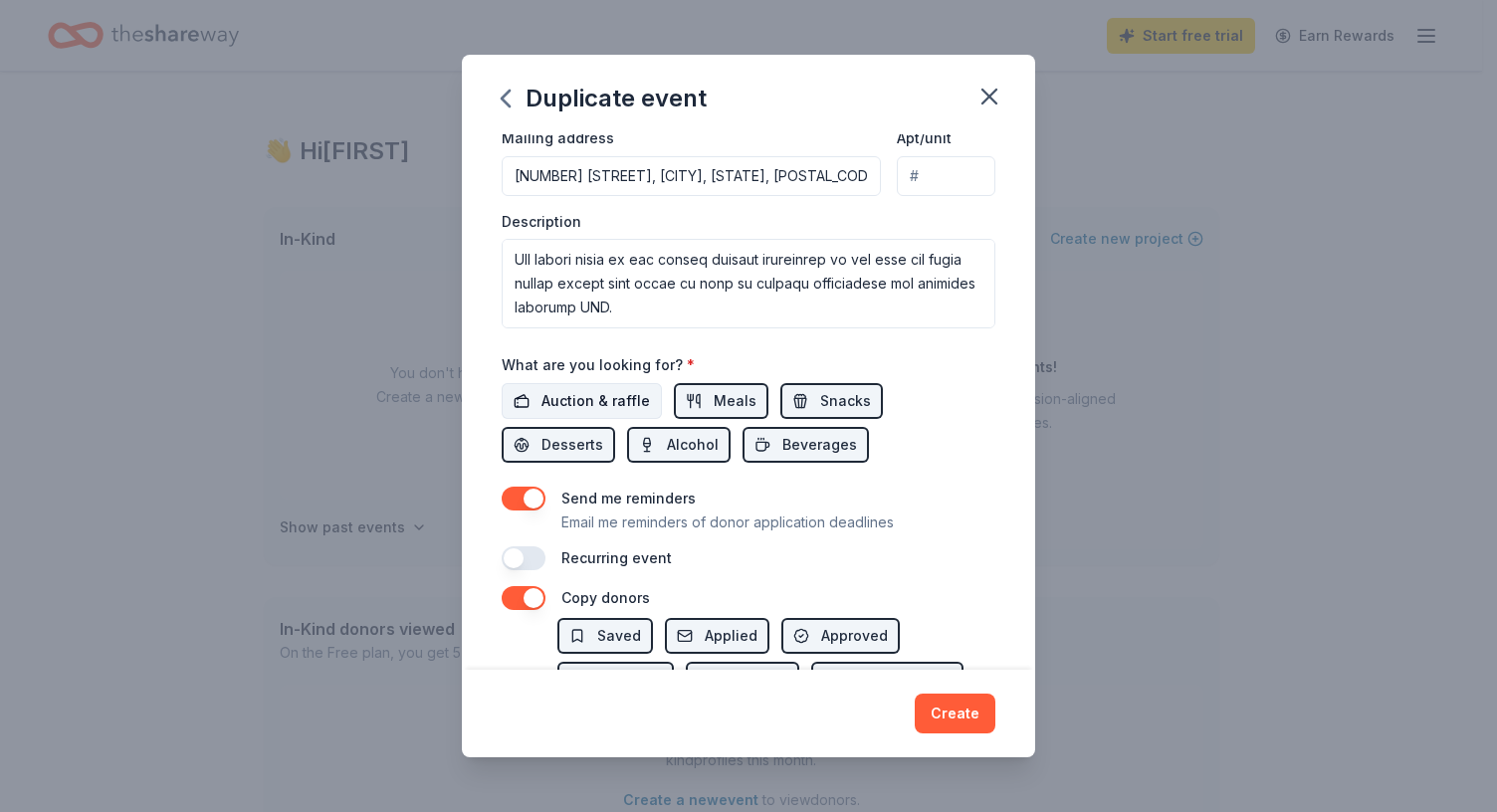 click on "Auction & raffle" at bounding box center [595, 401] 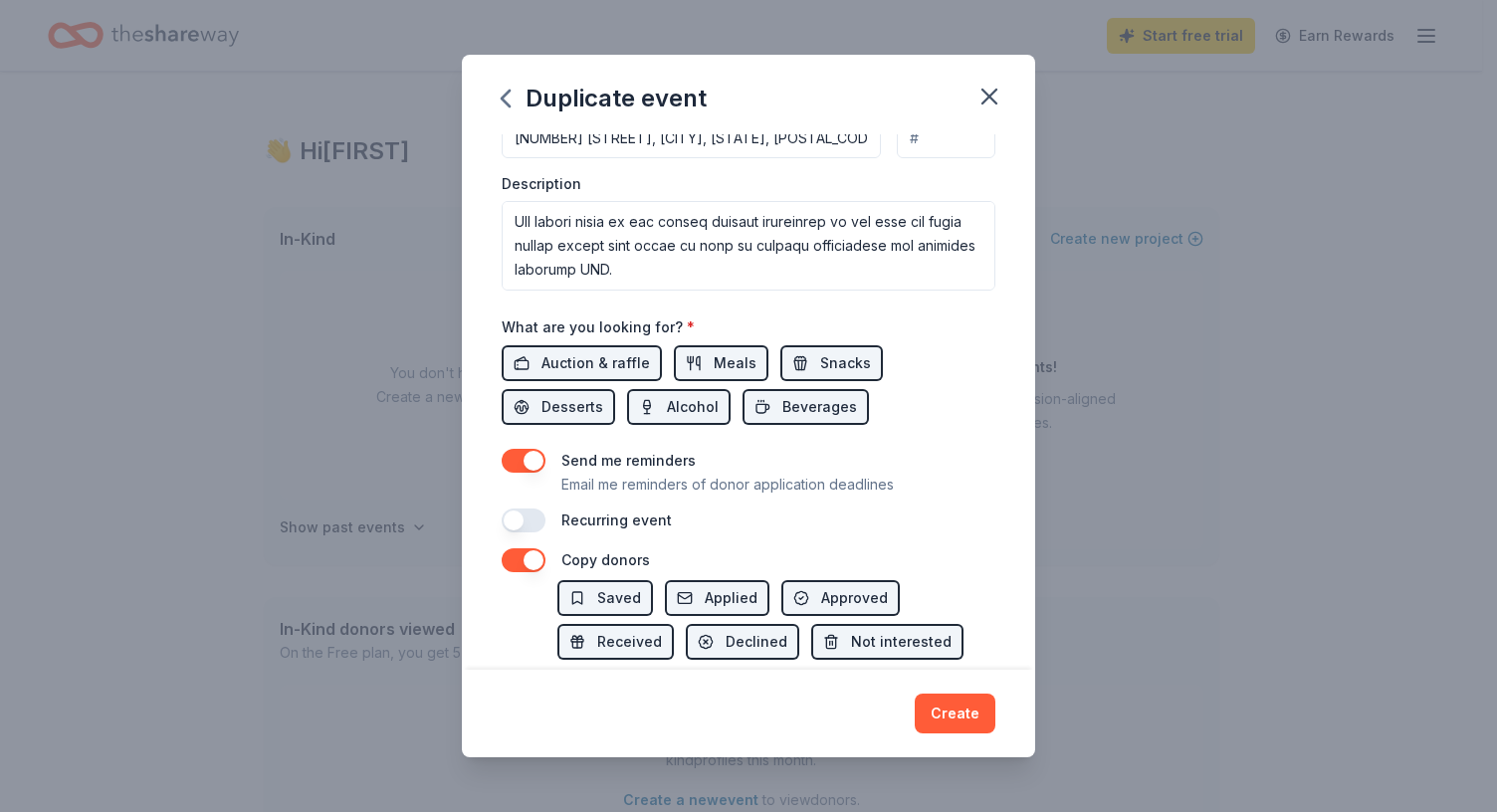 scroll, scrollTop: 525, scrollLeft: 0, axis: vertical 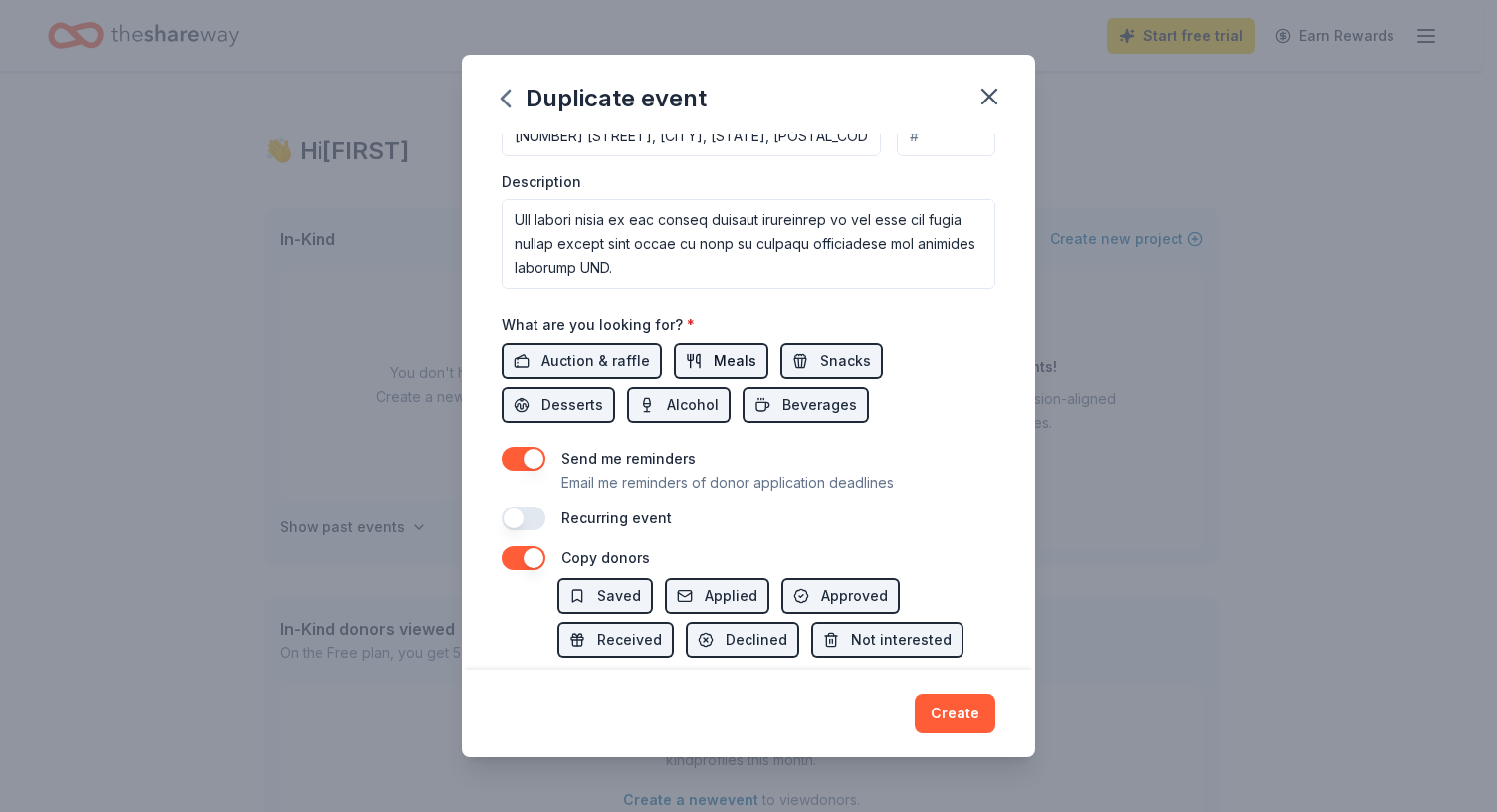 click on "Meals" at bounding box center (735, 361) 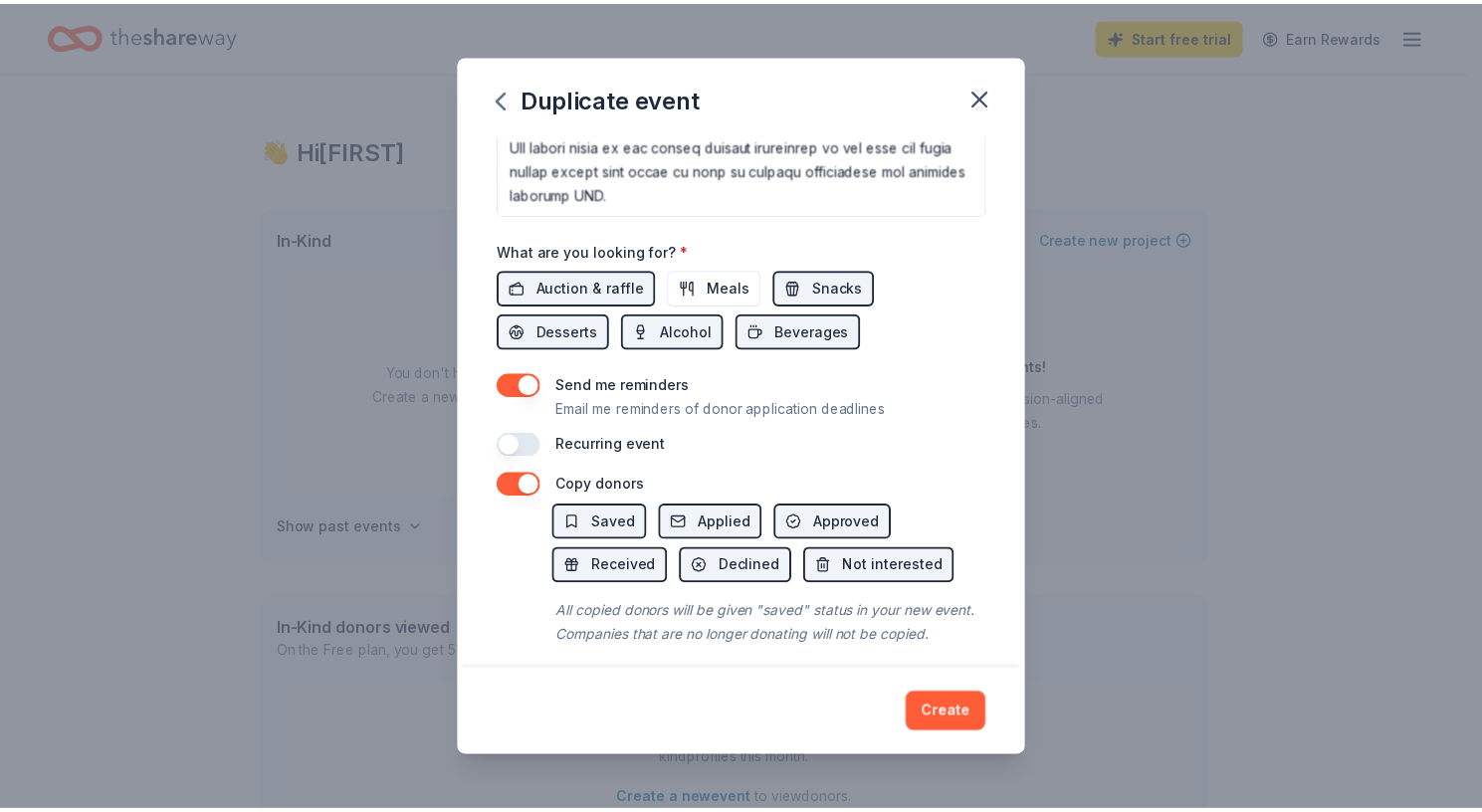 scroll, scrollTop: 632, scrollLeft: 0, axis: vertical 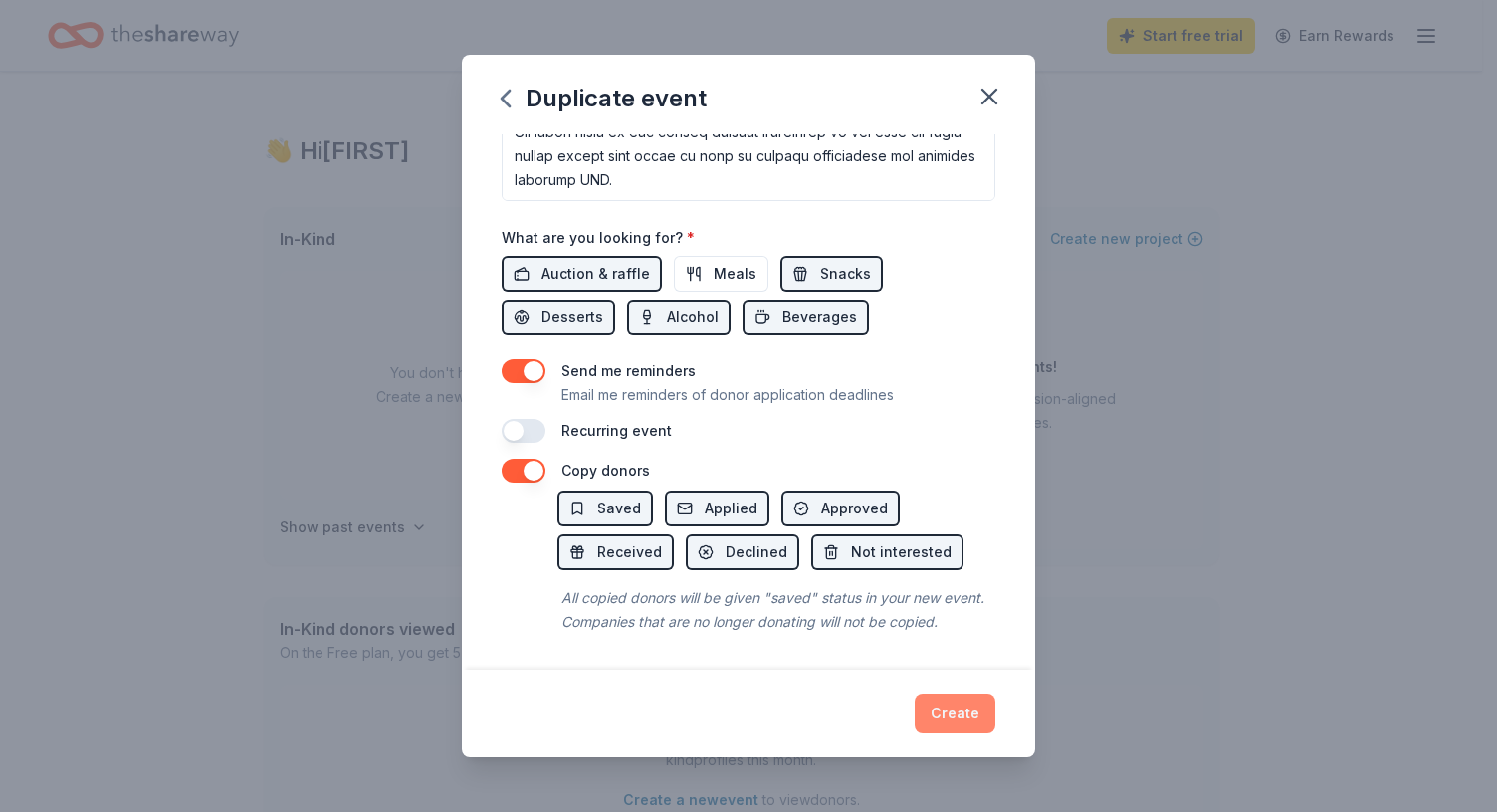 click on "Create" at bounding box center [955, 713] 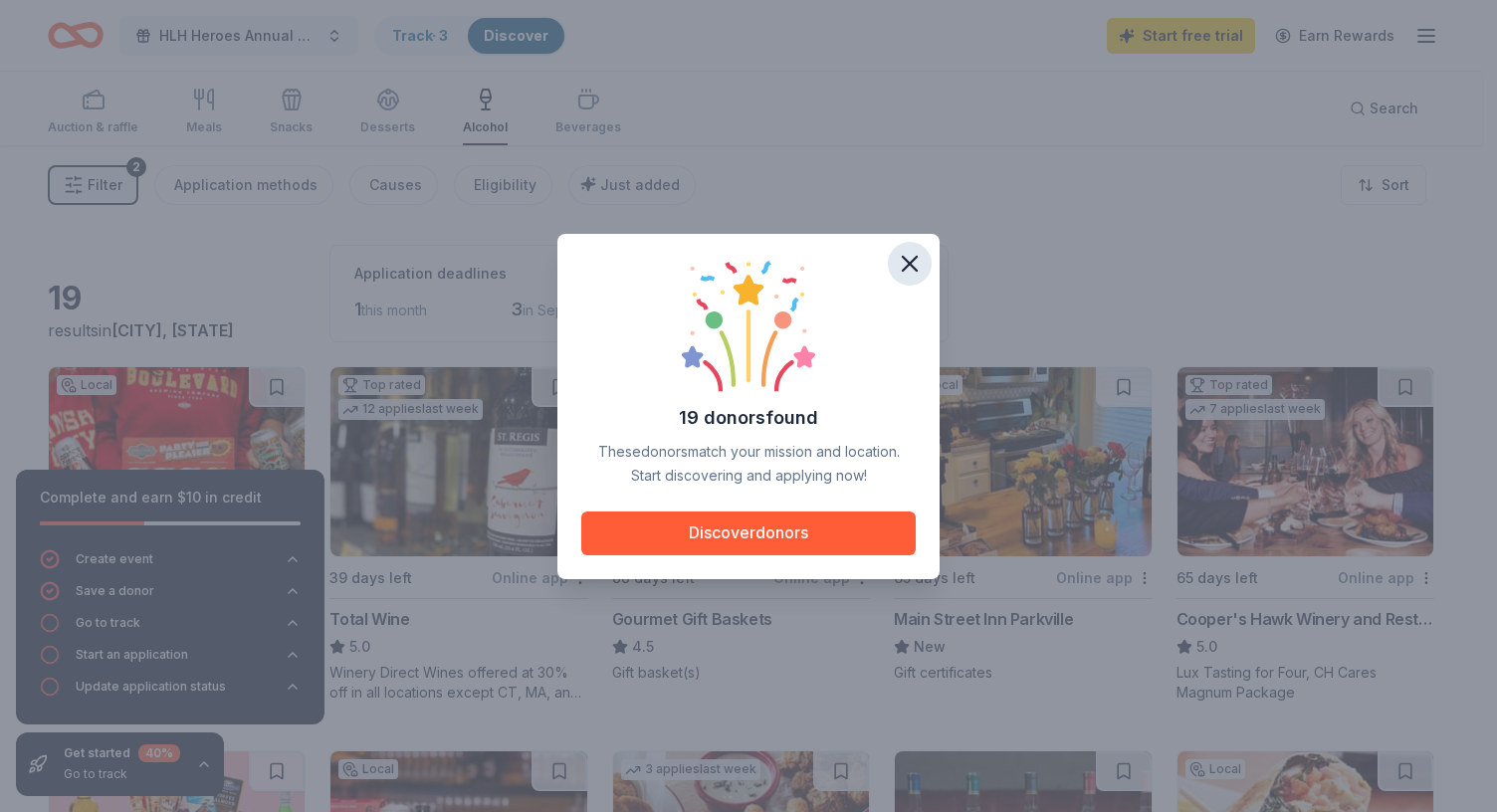 click 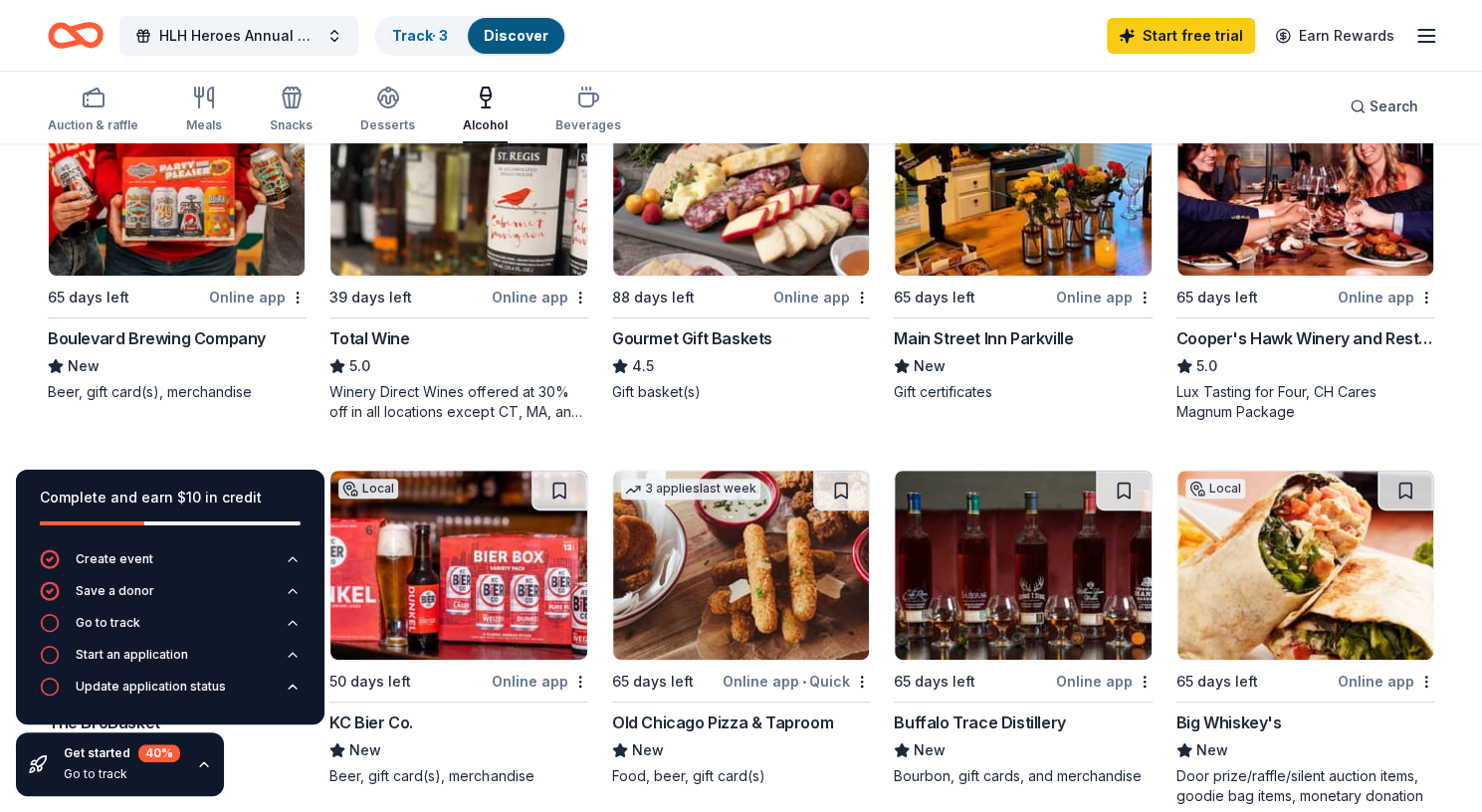 scroll, scrollTop: 285, scrollLeft: 0, axis: vertical 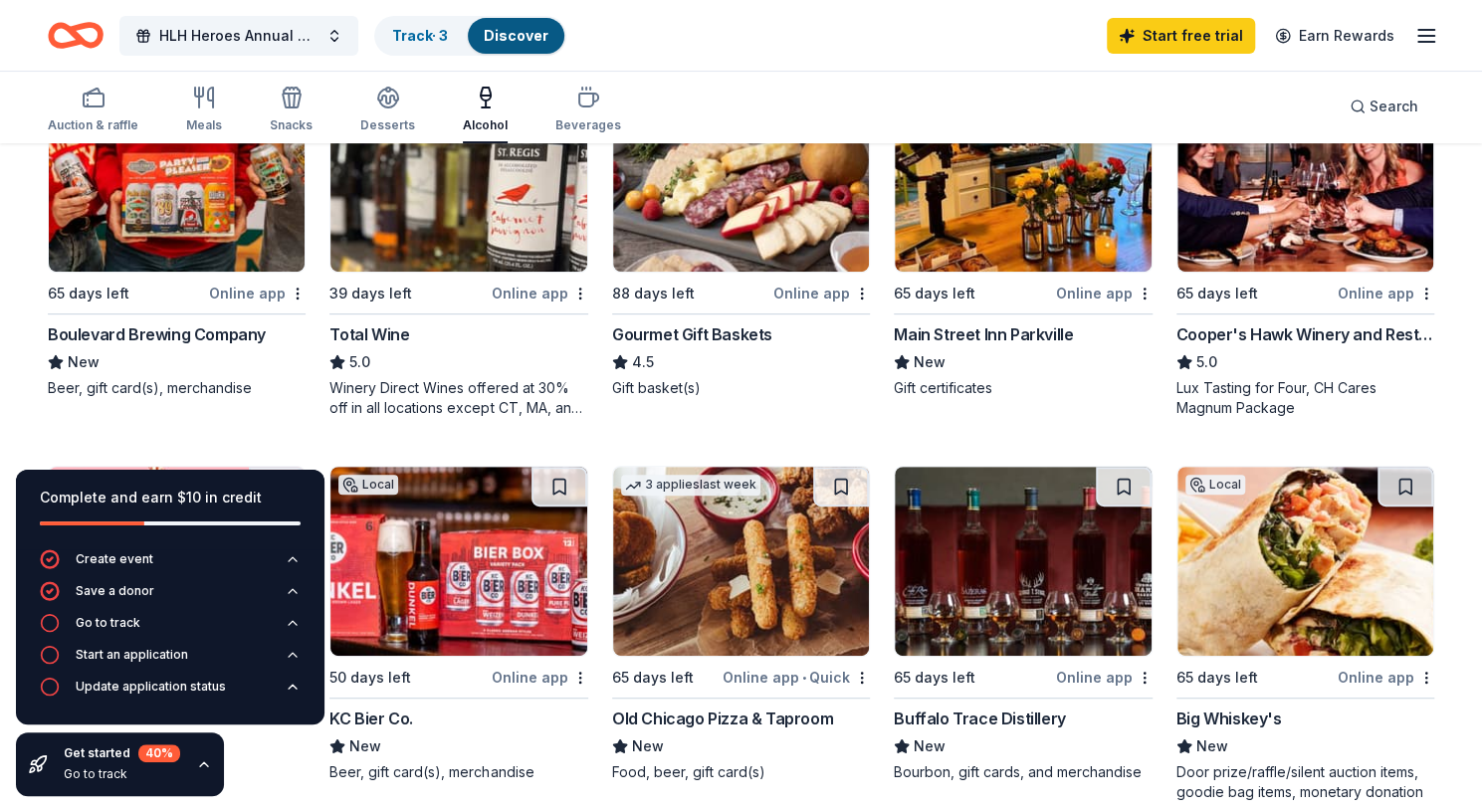 click on "Online app" at bounding box center (257, 293) 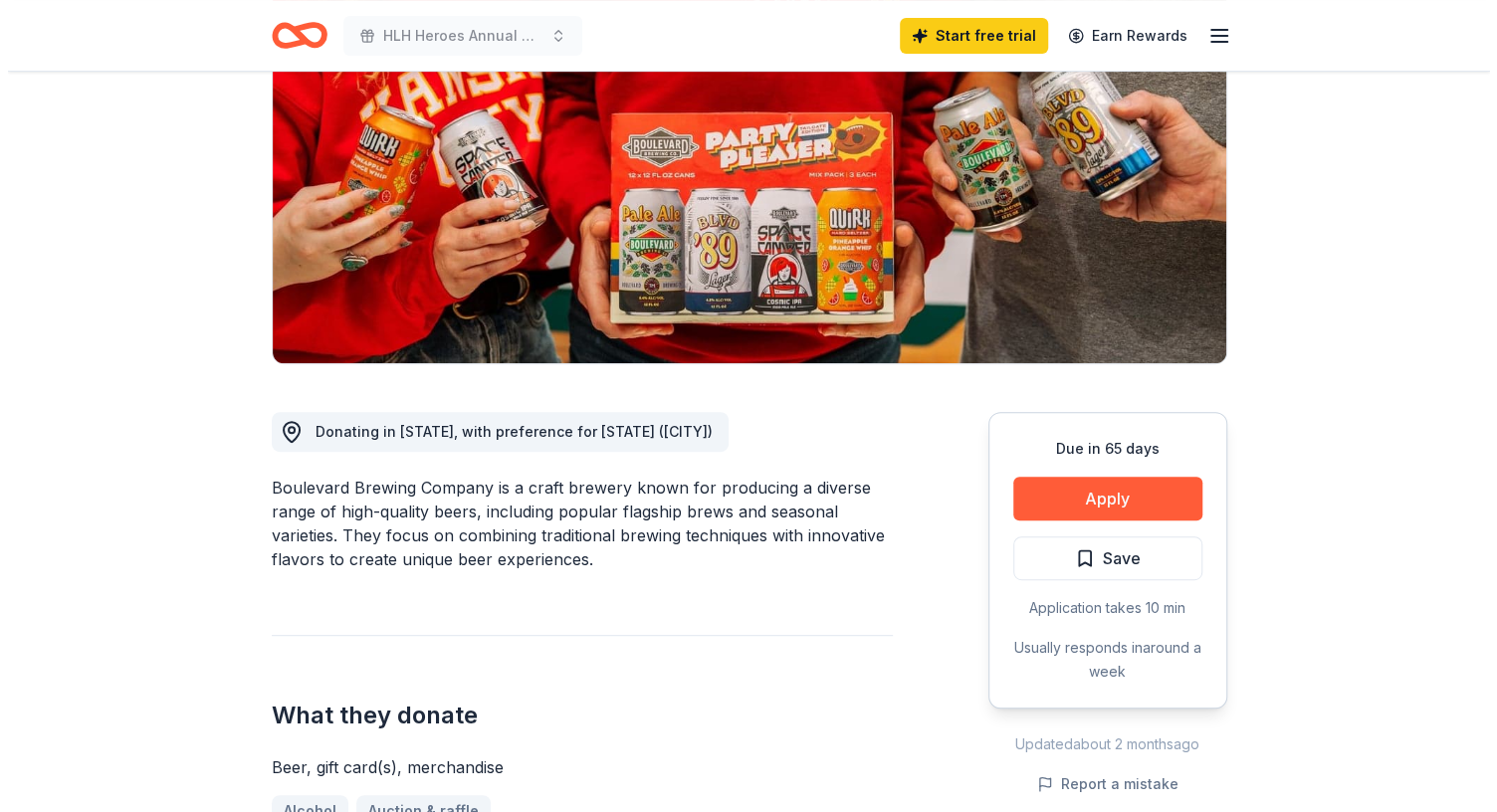 scroll, scrollTop: 245, scrollLeft: 0, axis: vertical 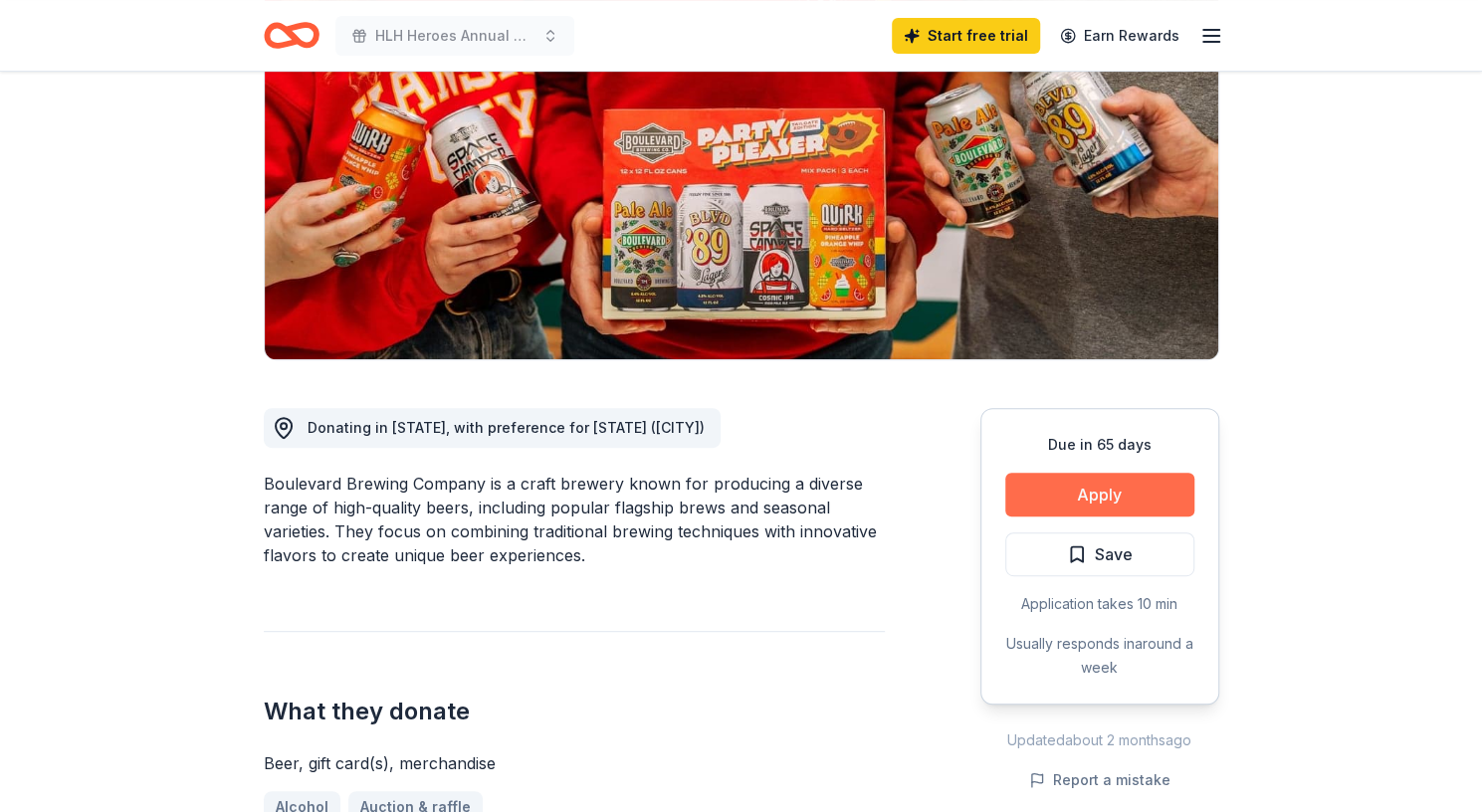 click on "Apply" at bounding box center [1100, 495] 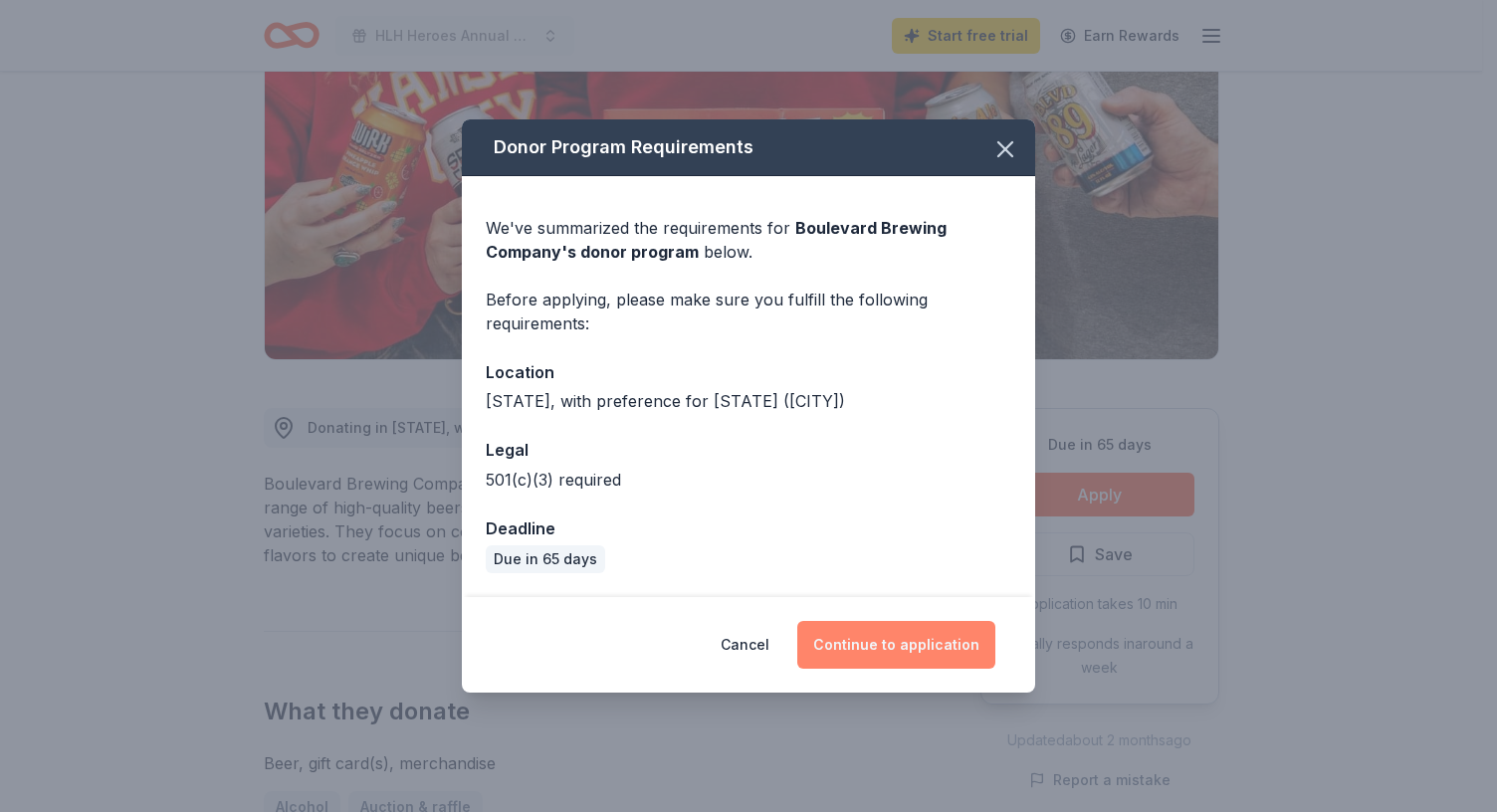 click on "Continue to application" at bounding box center [896, 645] 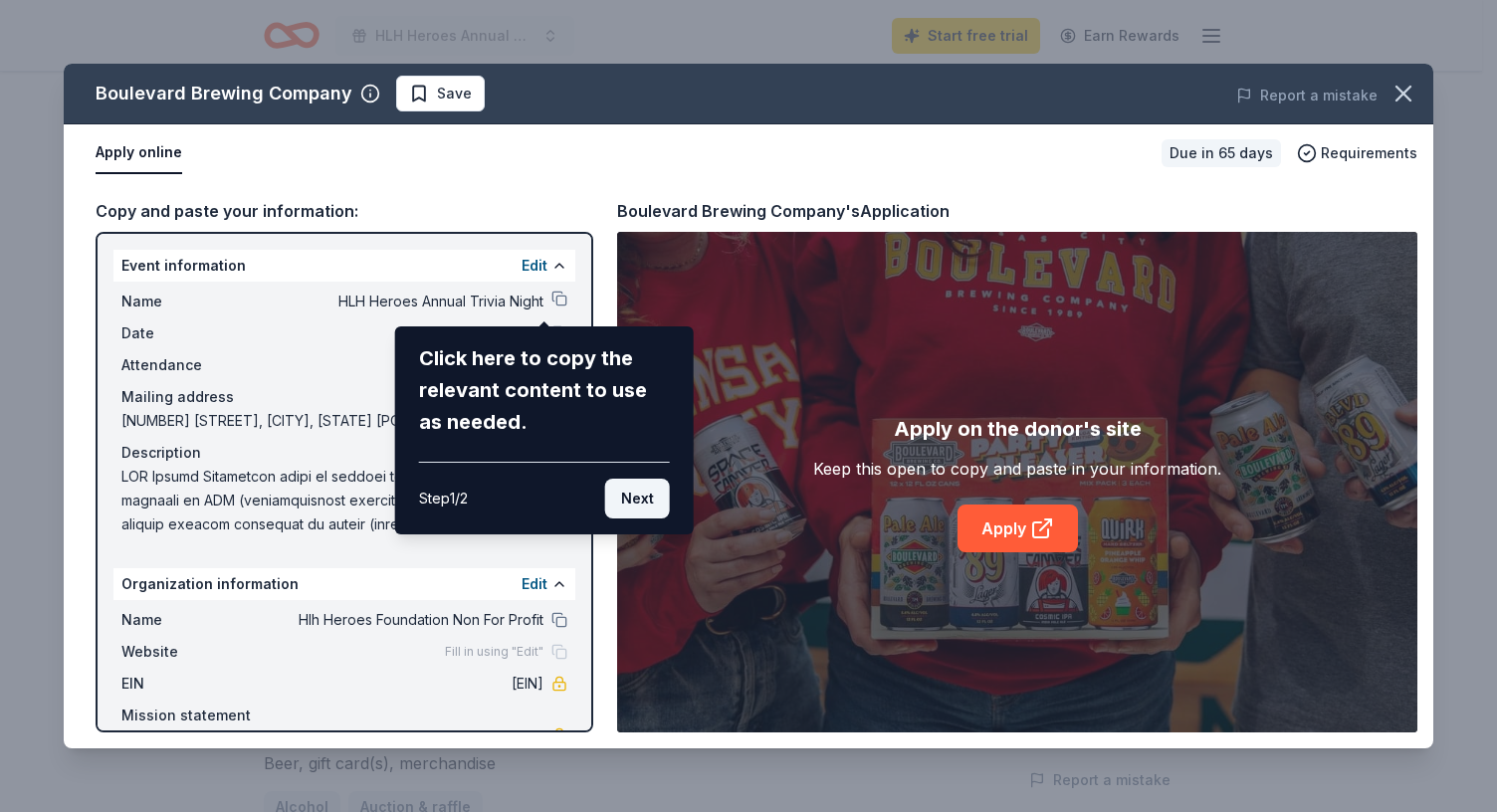 click on "Next" at bounding box center [637, 499] 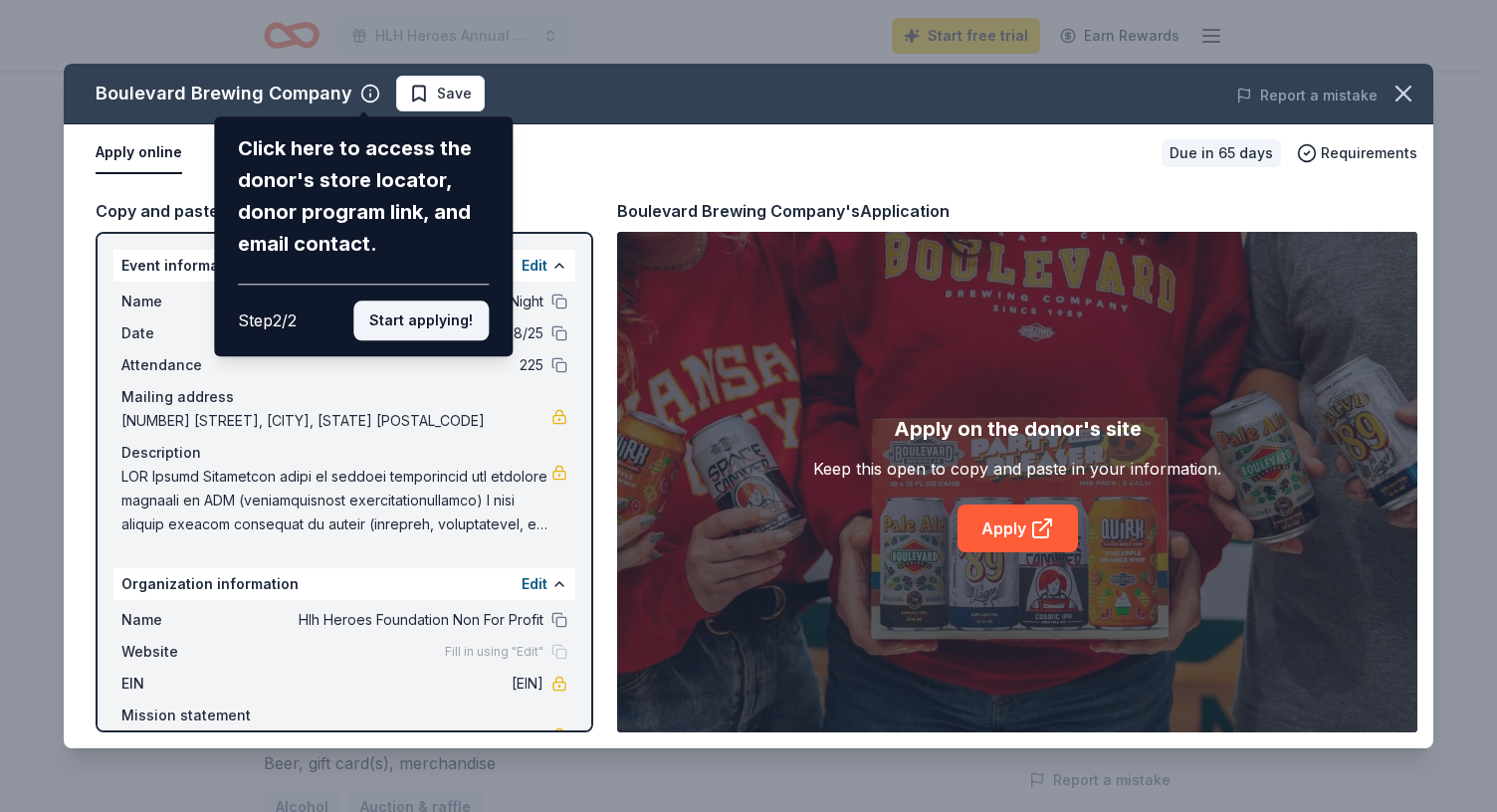 click on "Start applying!" at bounding box center (421, 320) 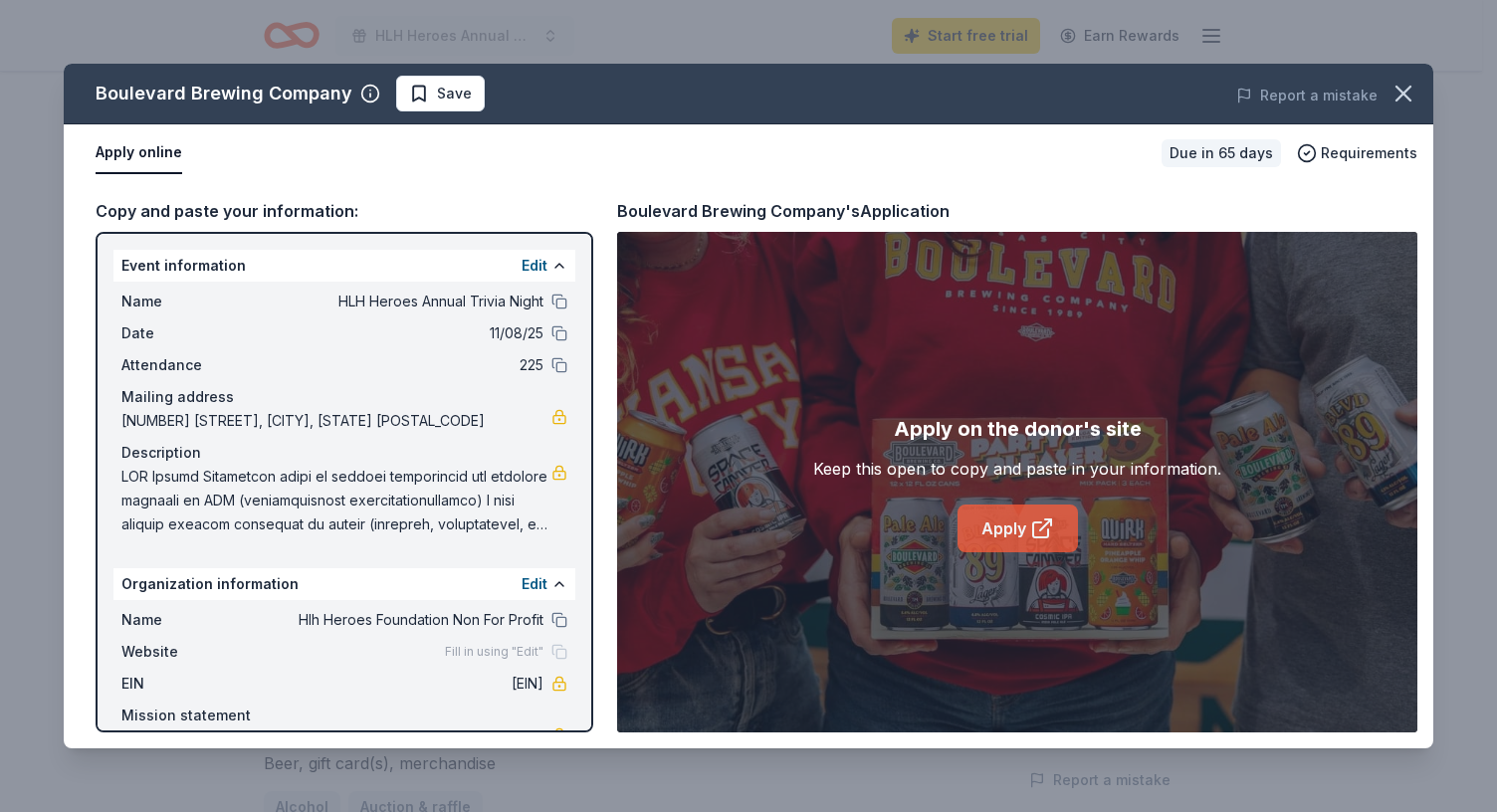 click 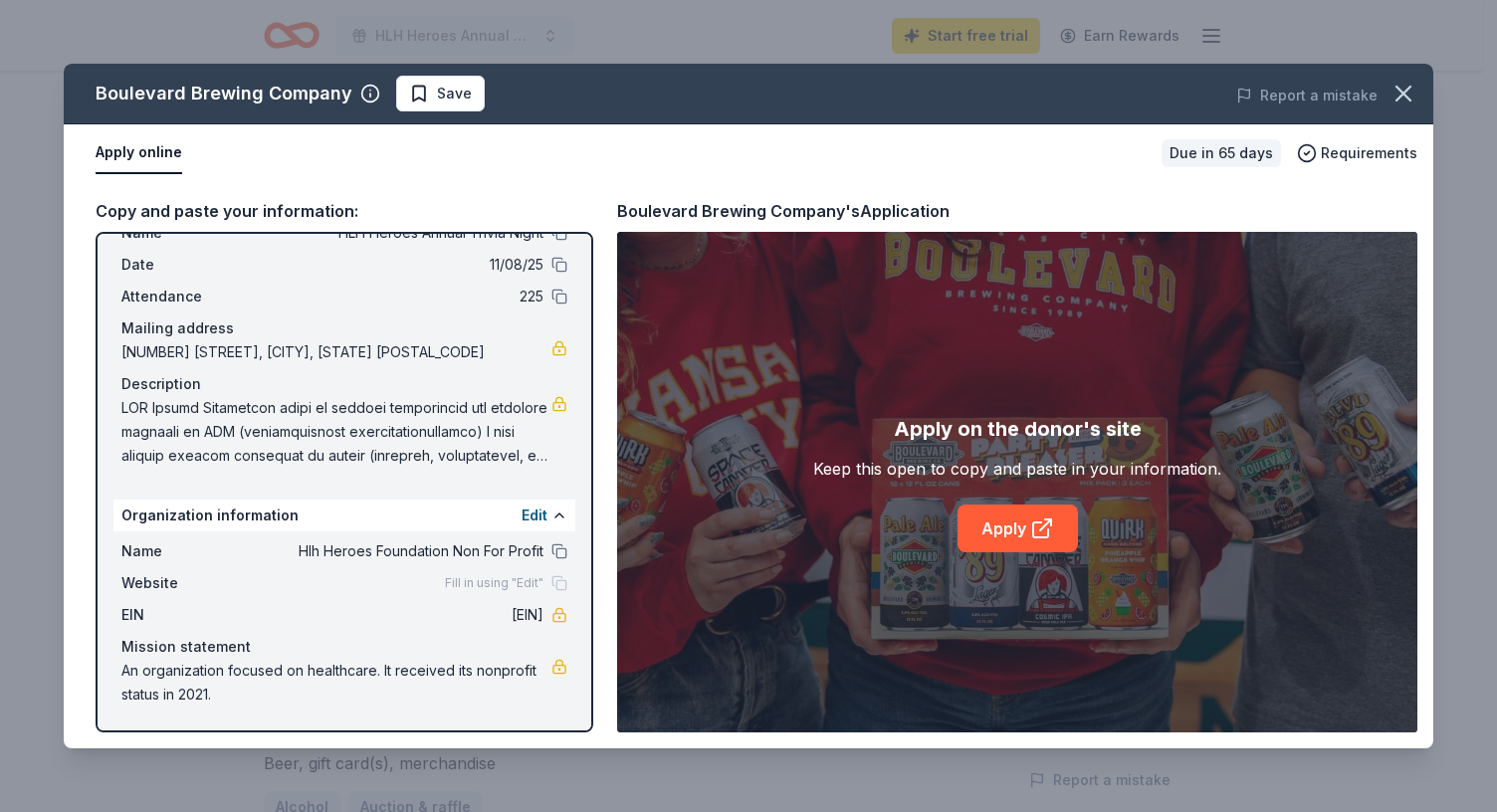 scroll, scrollTop: 0, scrollLeft: 0, axis: both 